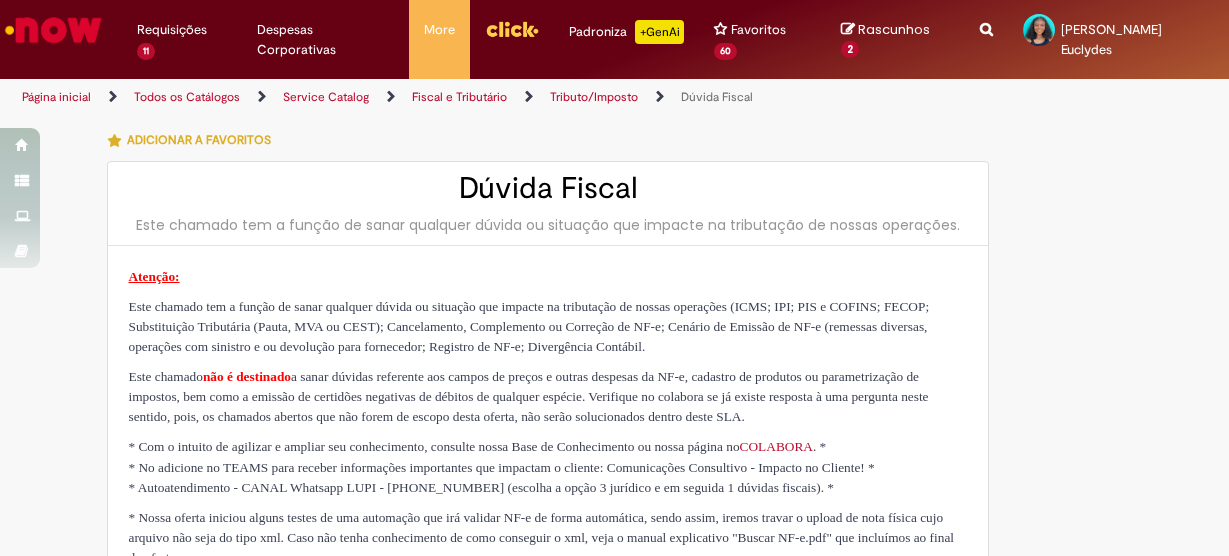 type on "********" 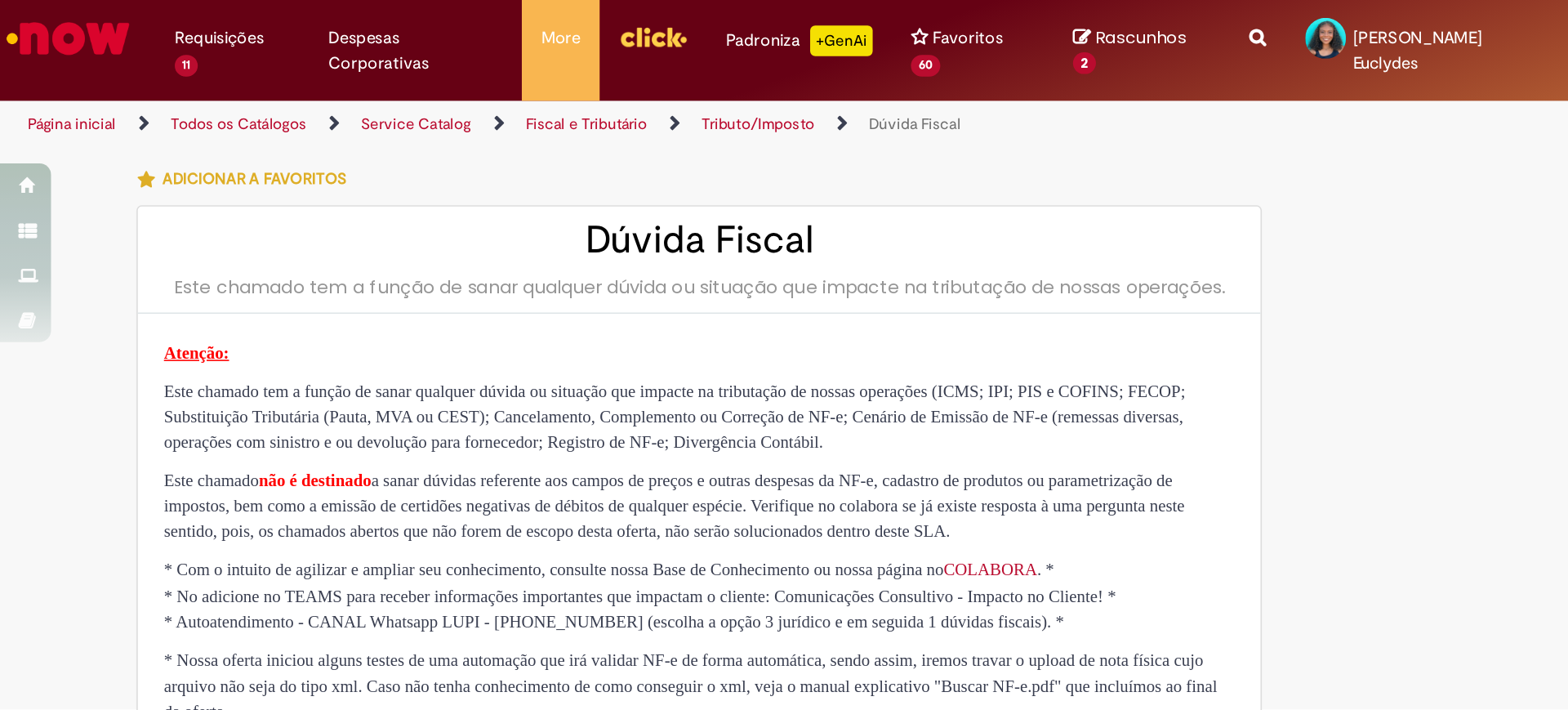 scroll, scrollTop: 0, scrollLeft: 0, axis: both 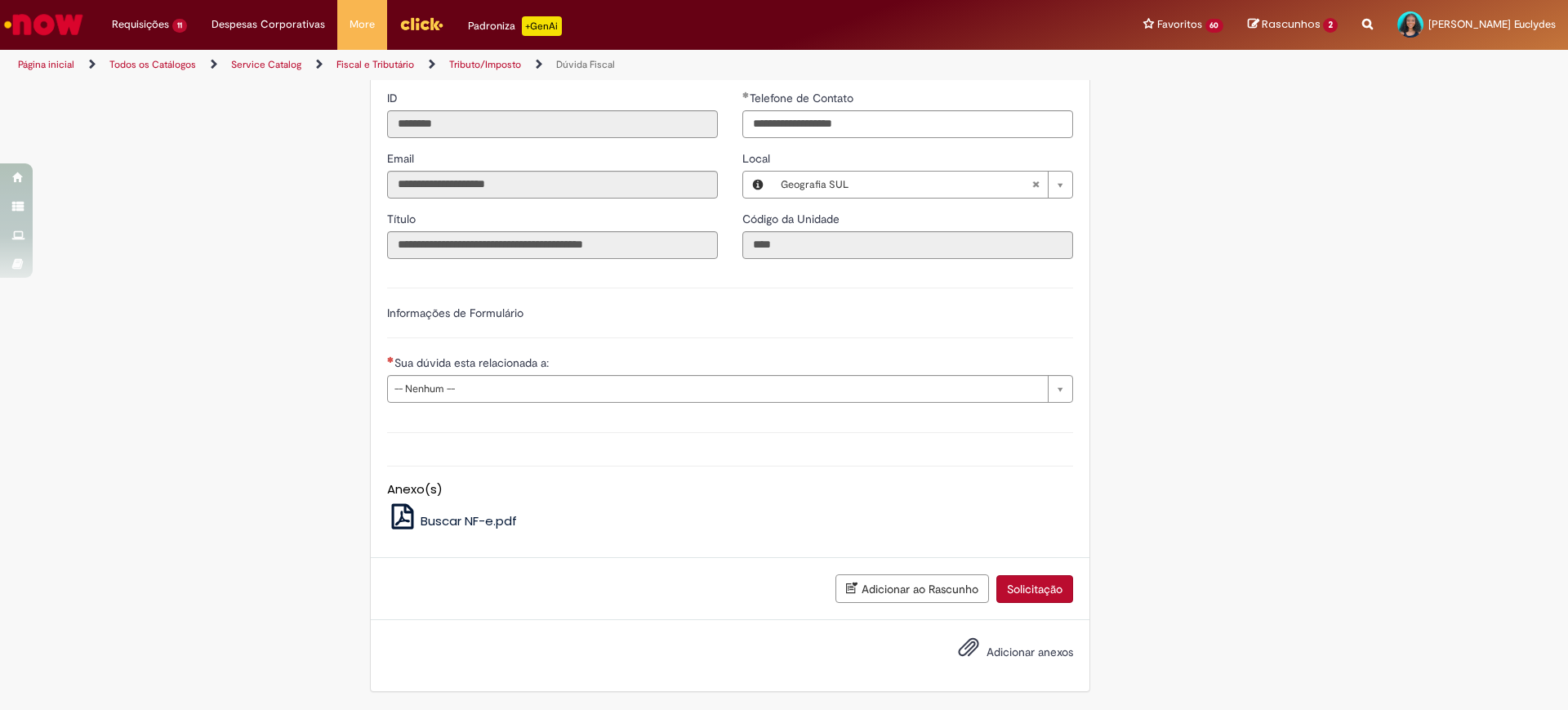 click on "Sua dúvida esta relacionada a:" at bounding box center [473, 363] 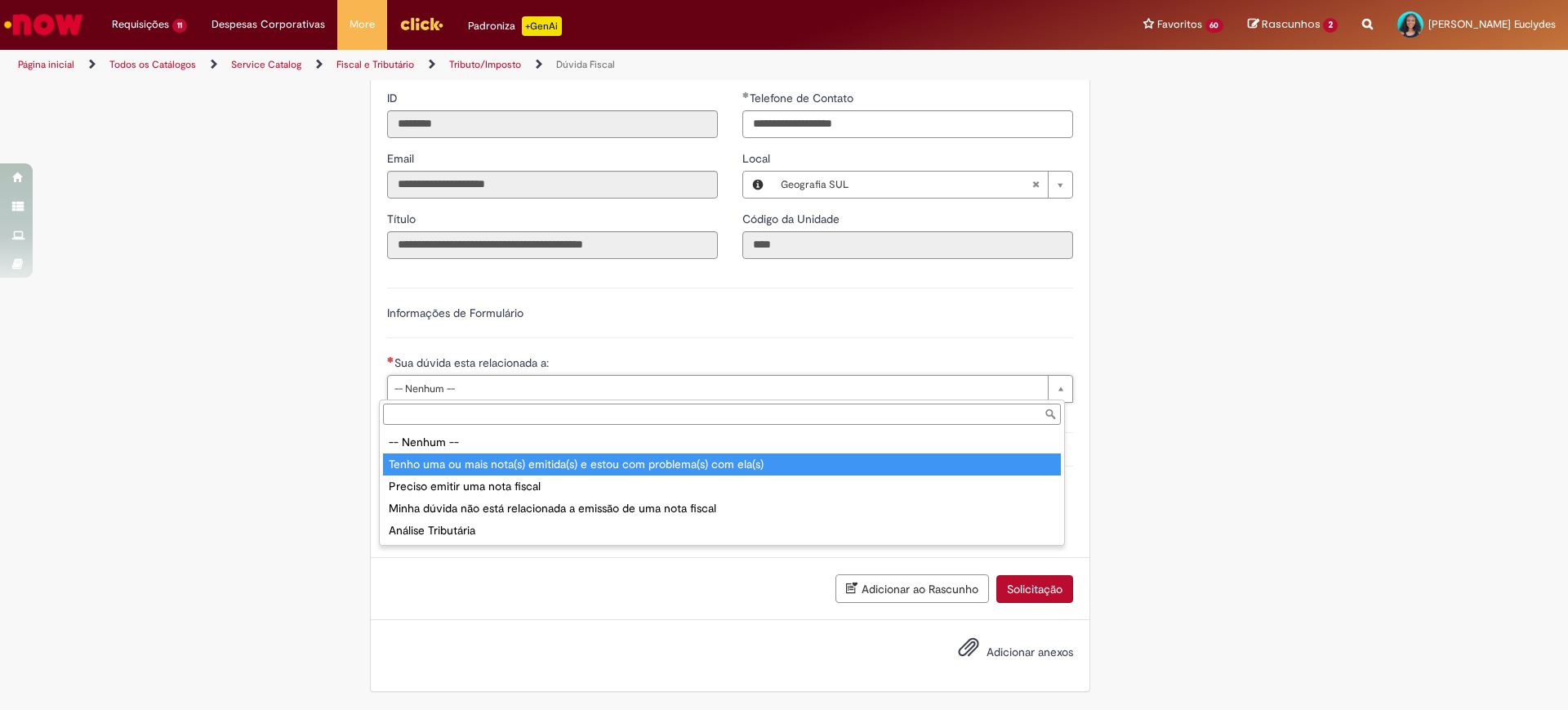 type on "**********" 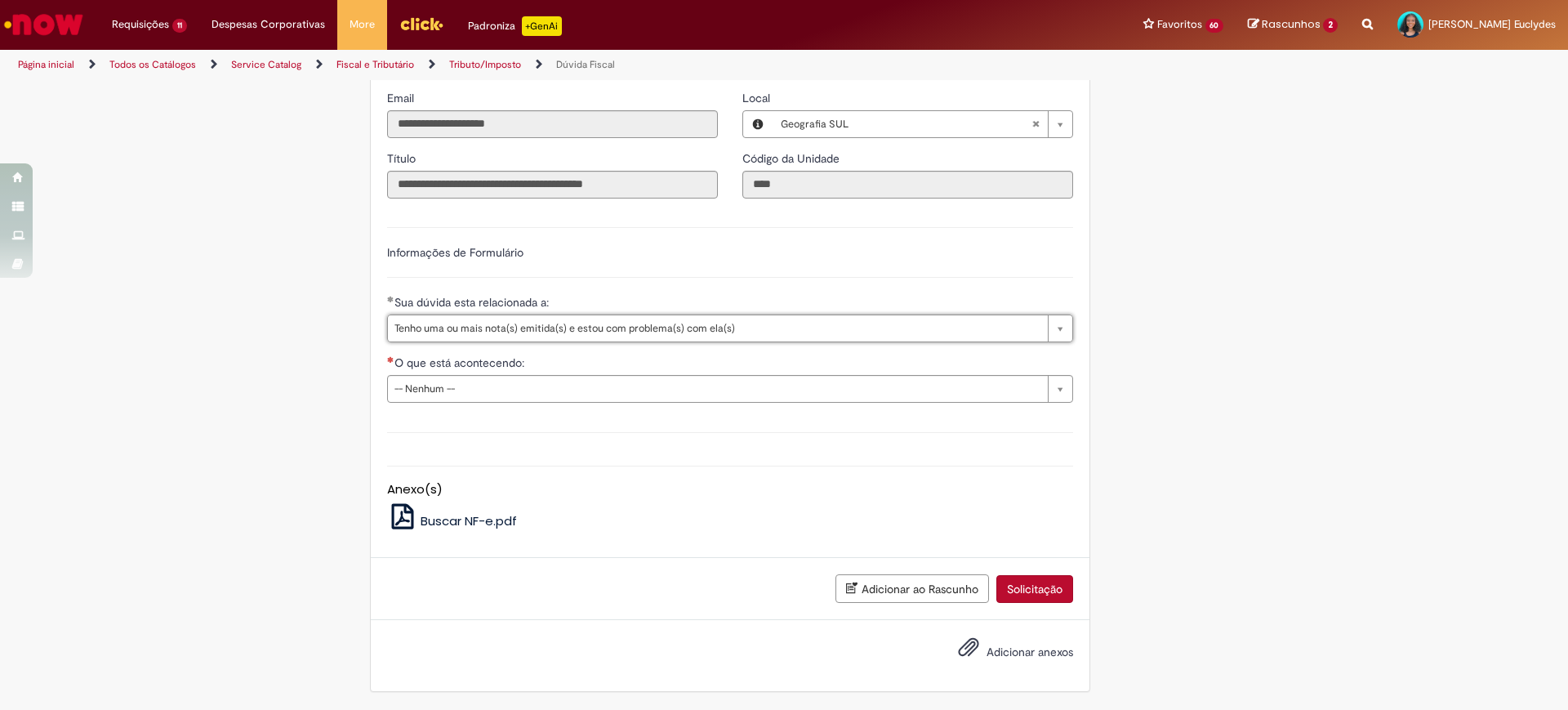 scroll, scrollTop: 672, scrollLeft: 0, axis: vertical 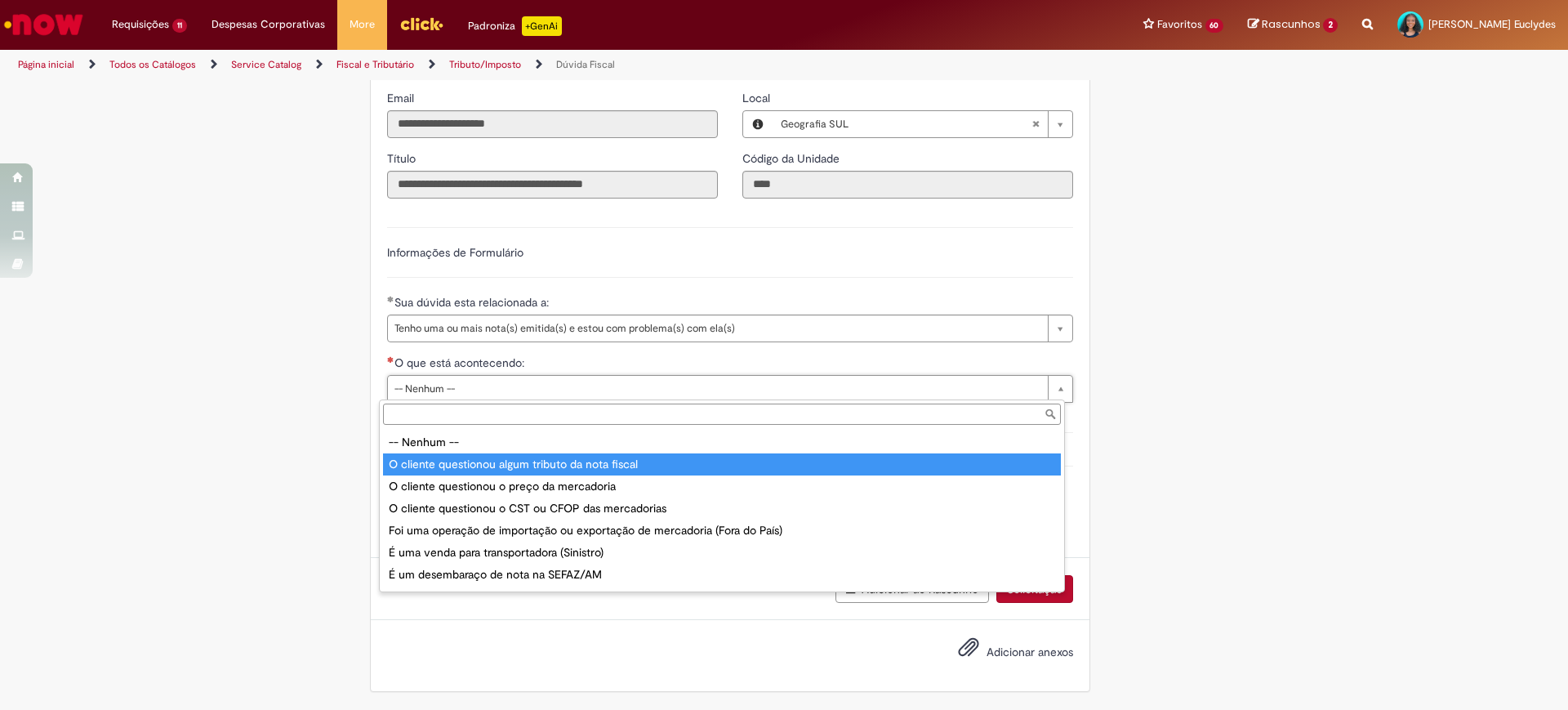 type on "**********" 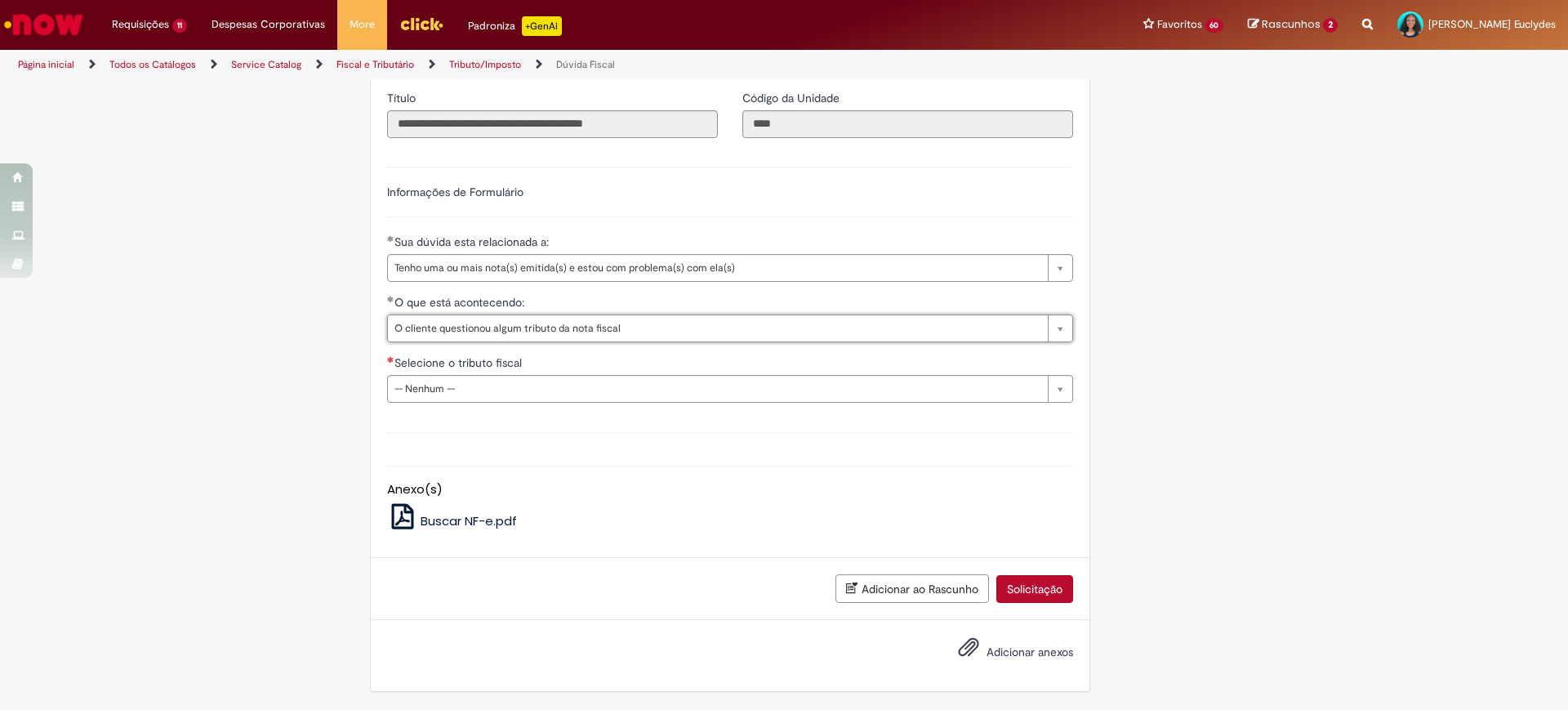 scroll, scrollTop: 732, scrollLeft: 0, axis: vertical 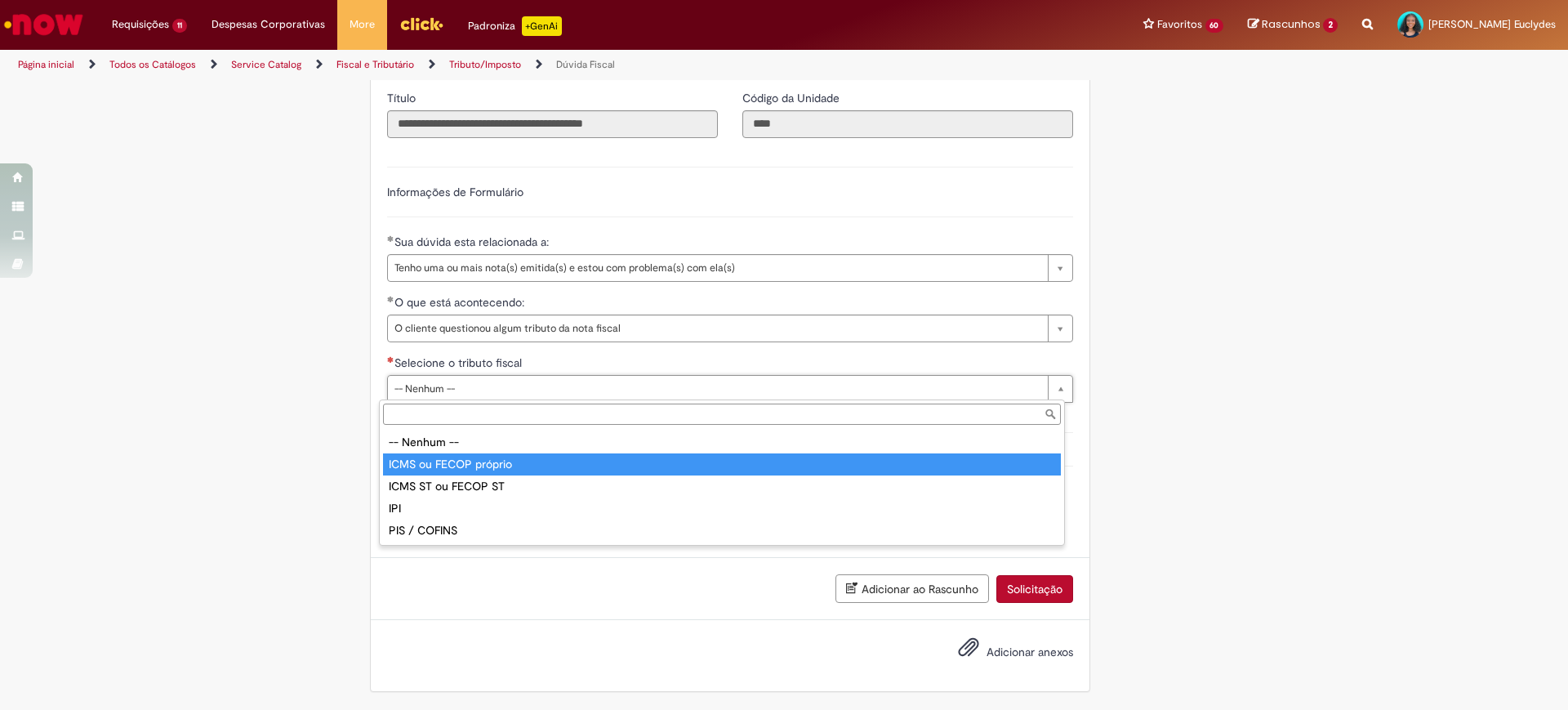 type on "**********" 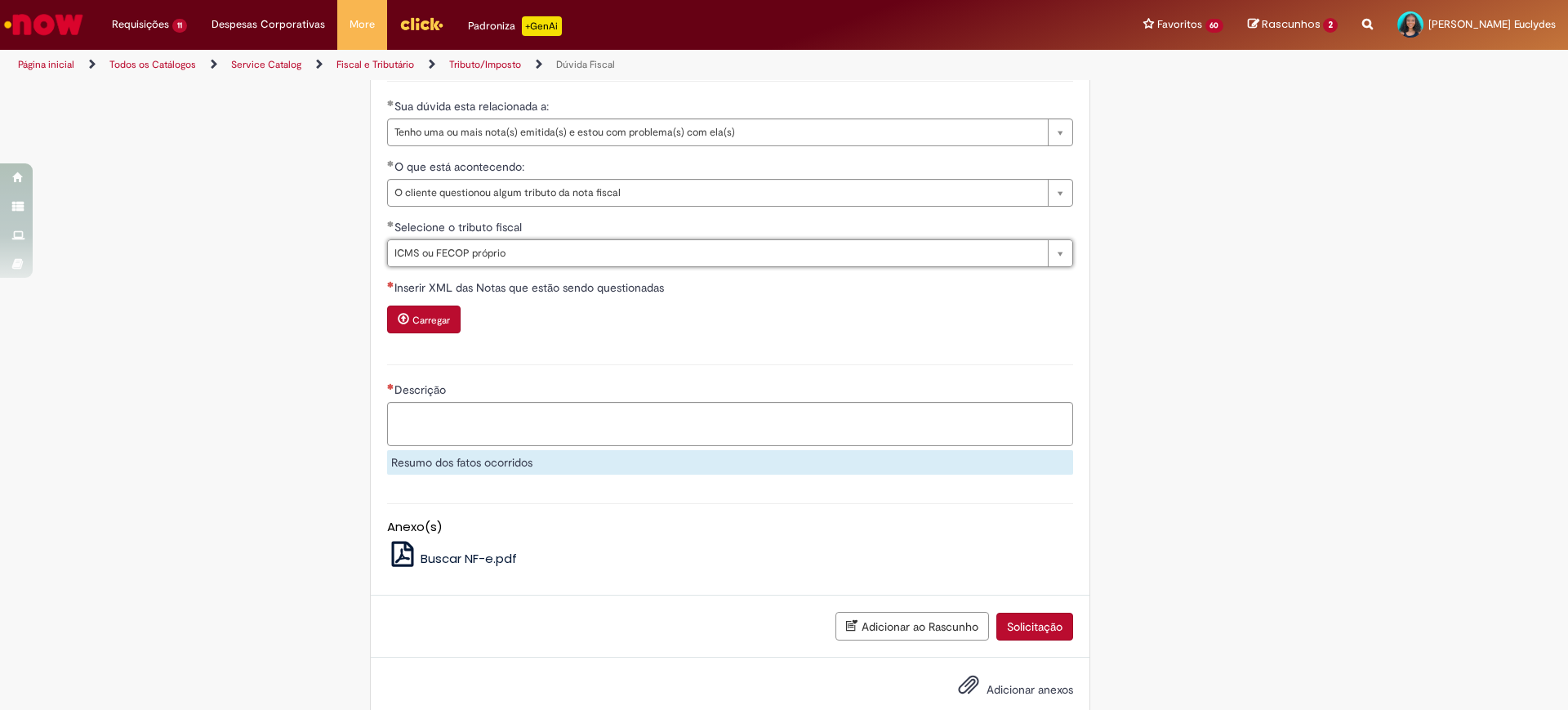 scroll, scrollTop: 834, scrollLeft: 0, axis: vertical 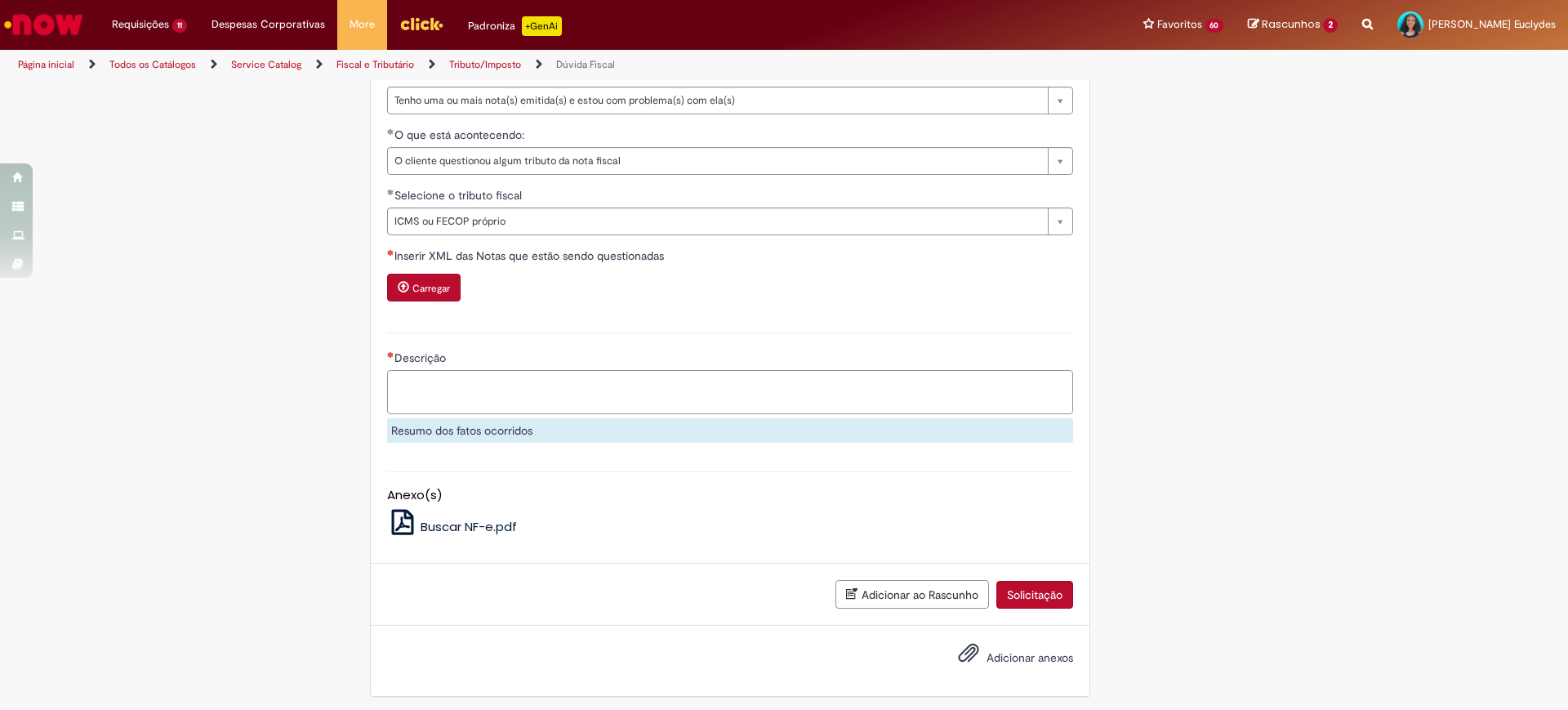 click on "Descrição" at bounding box center [730, 391] 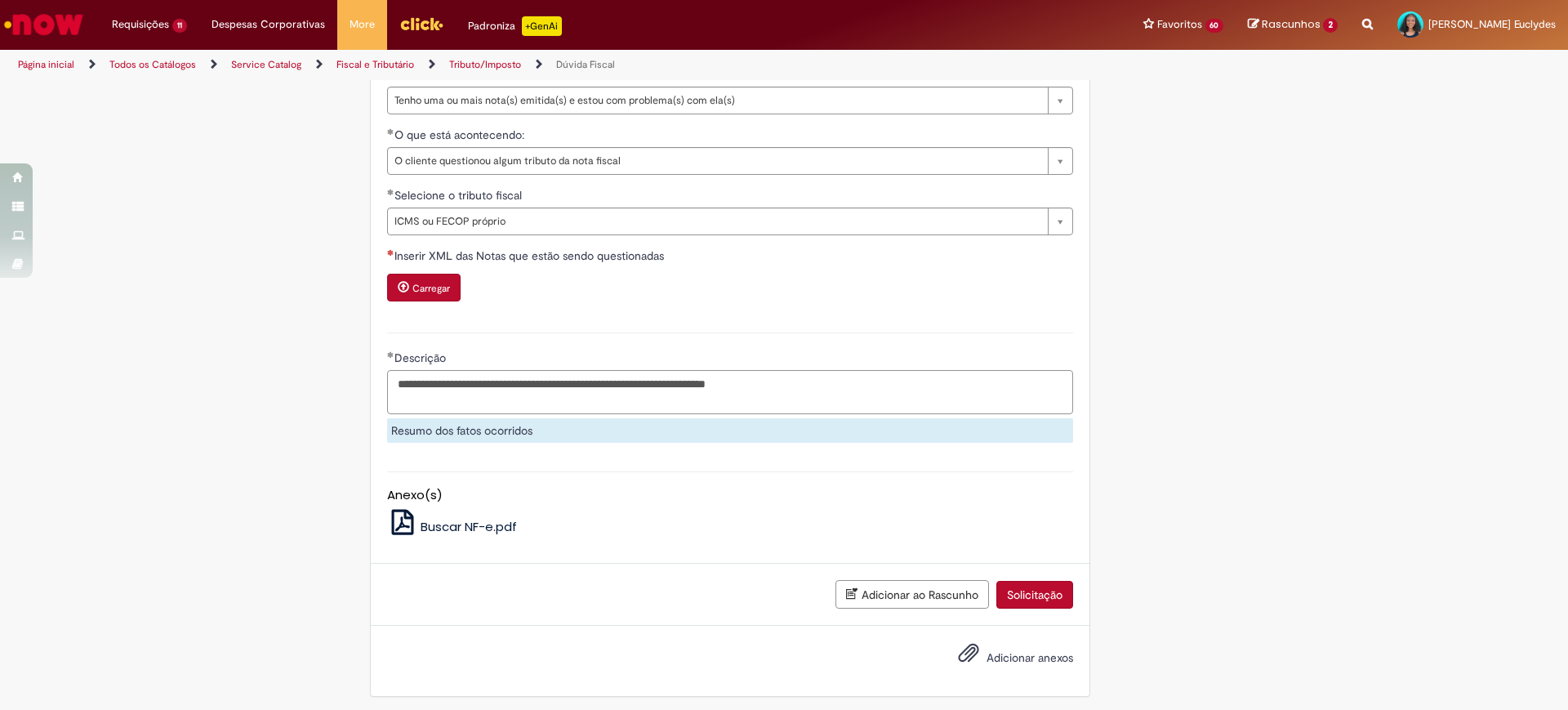type on "**********" 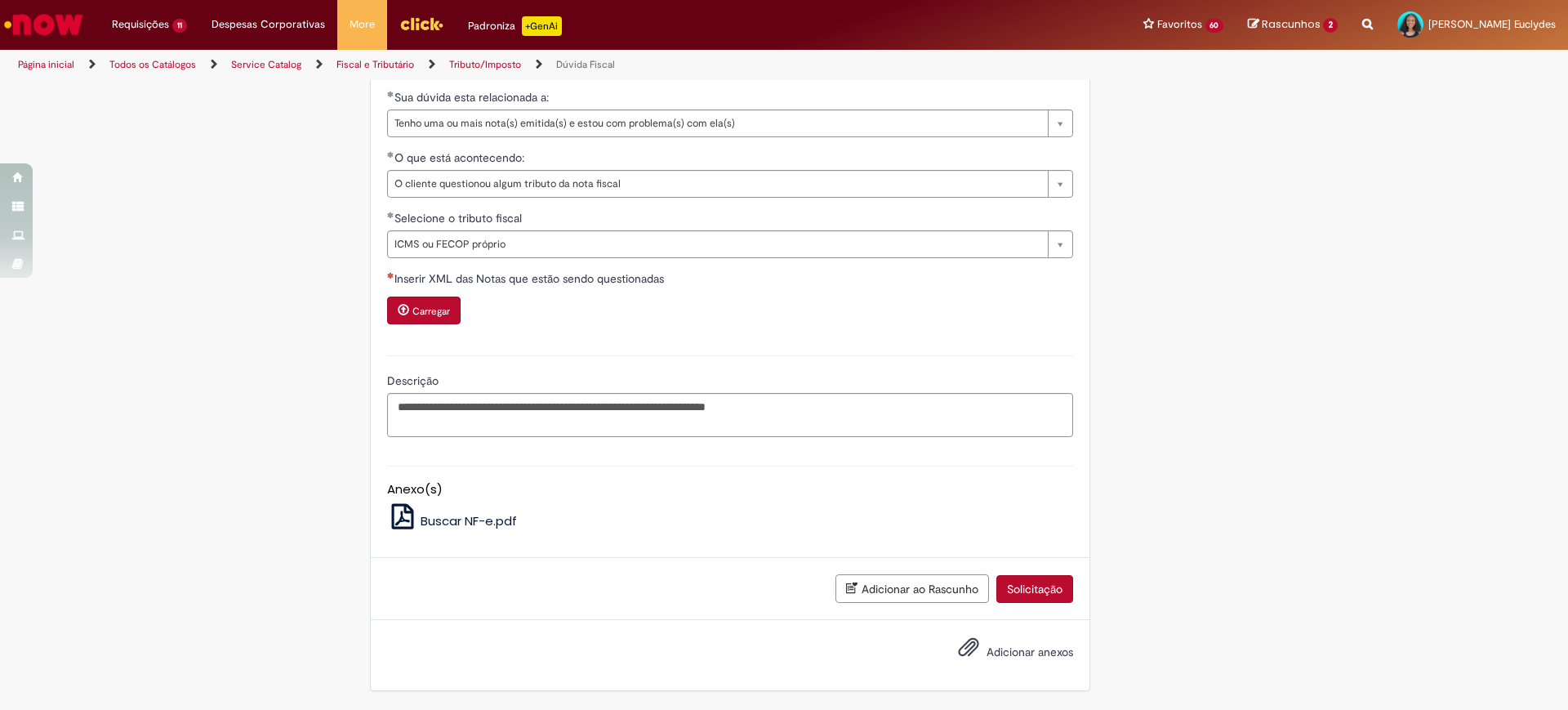 click on "Carregar" at bounding box center [431, 311] 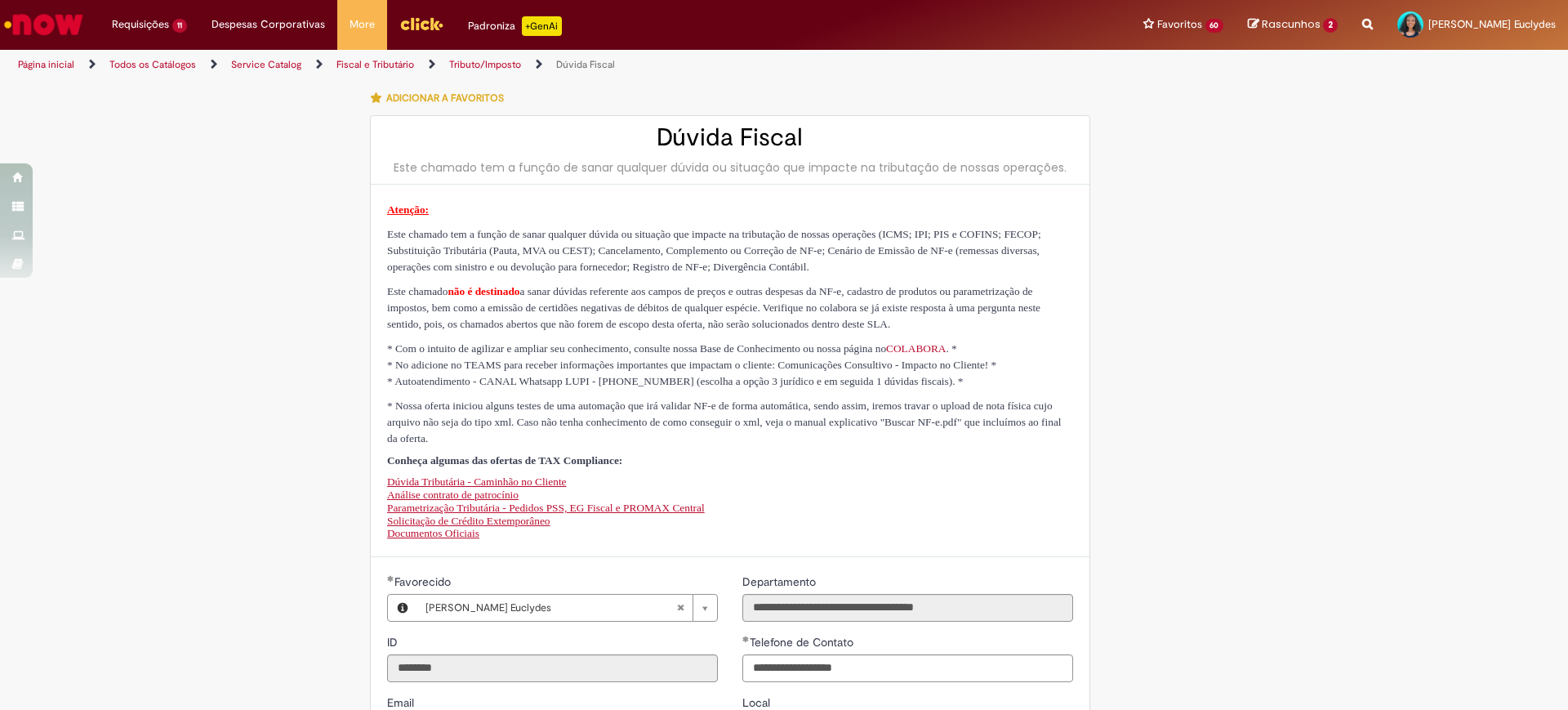 scroll, scrollTop: 0, scrollLeft: 0, axis: both 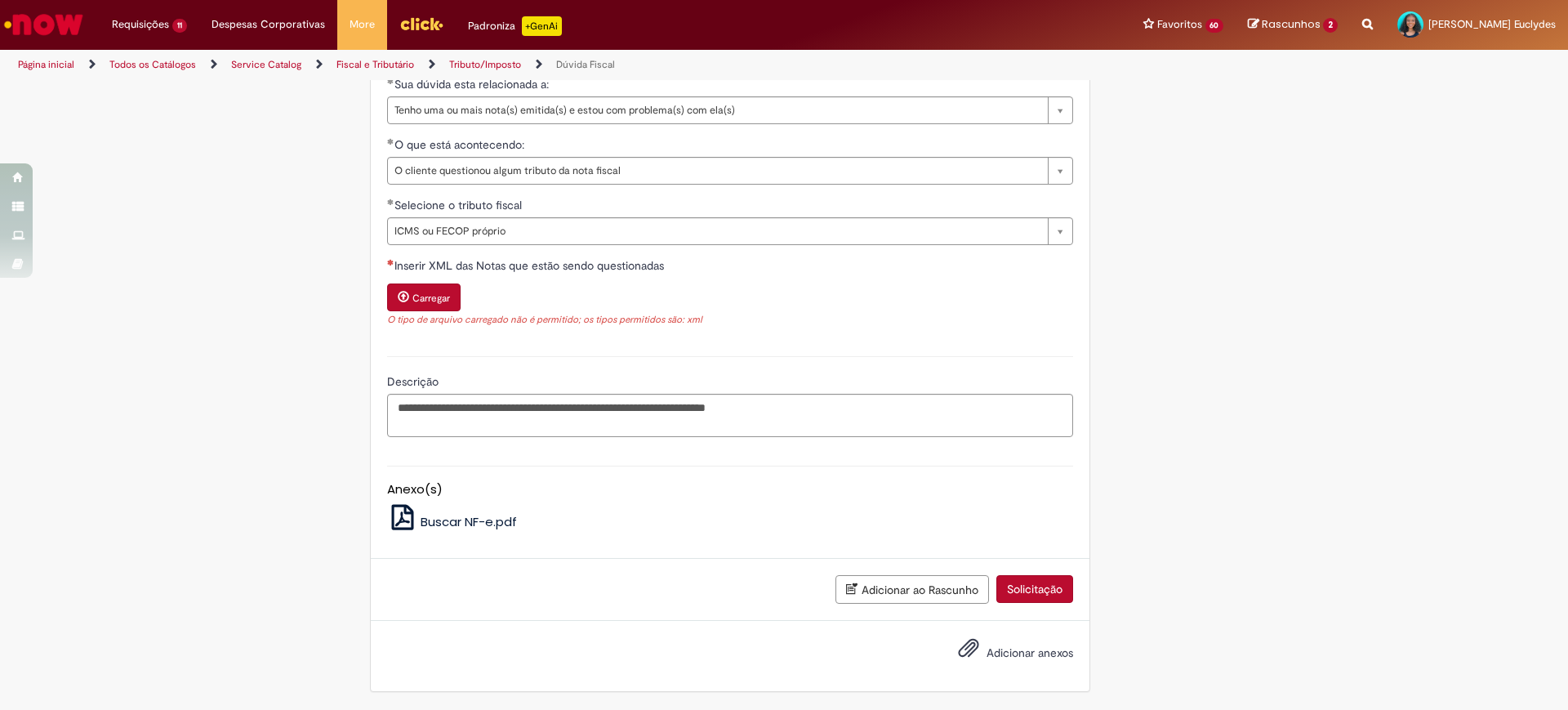 click on "Adicionar anexos" at bounding box center (1030, 653) 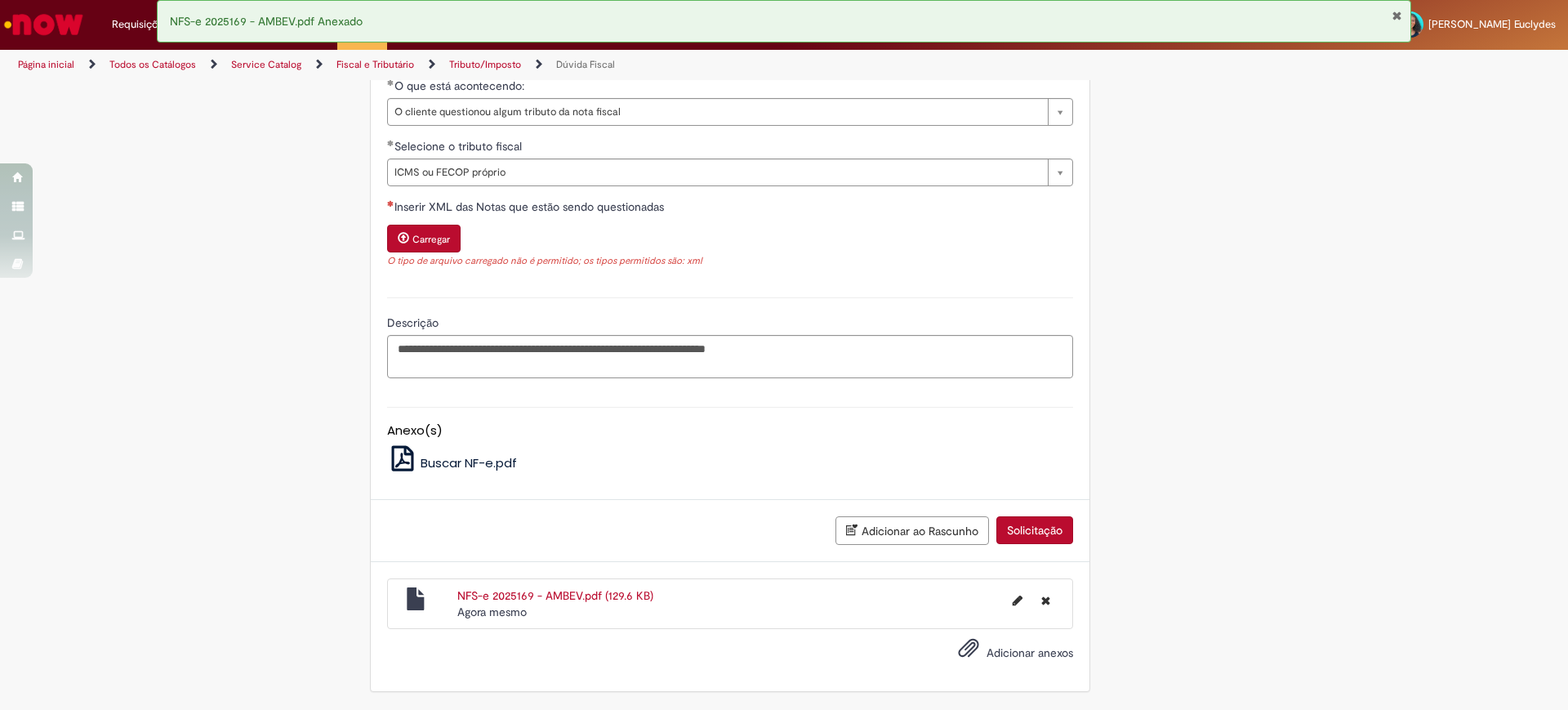 scroll, scrollTop: 949, scrollLeft: 0, axis: vertical 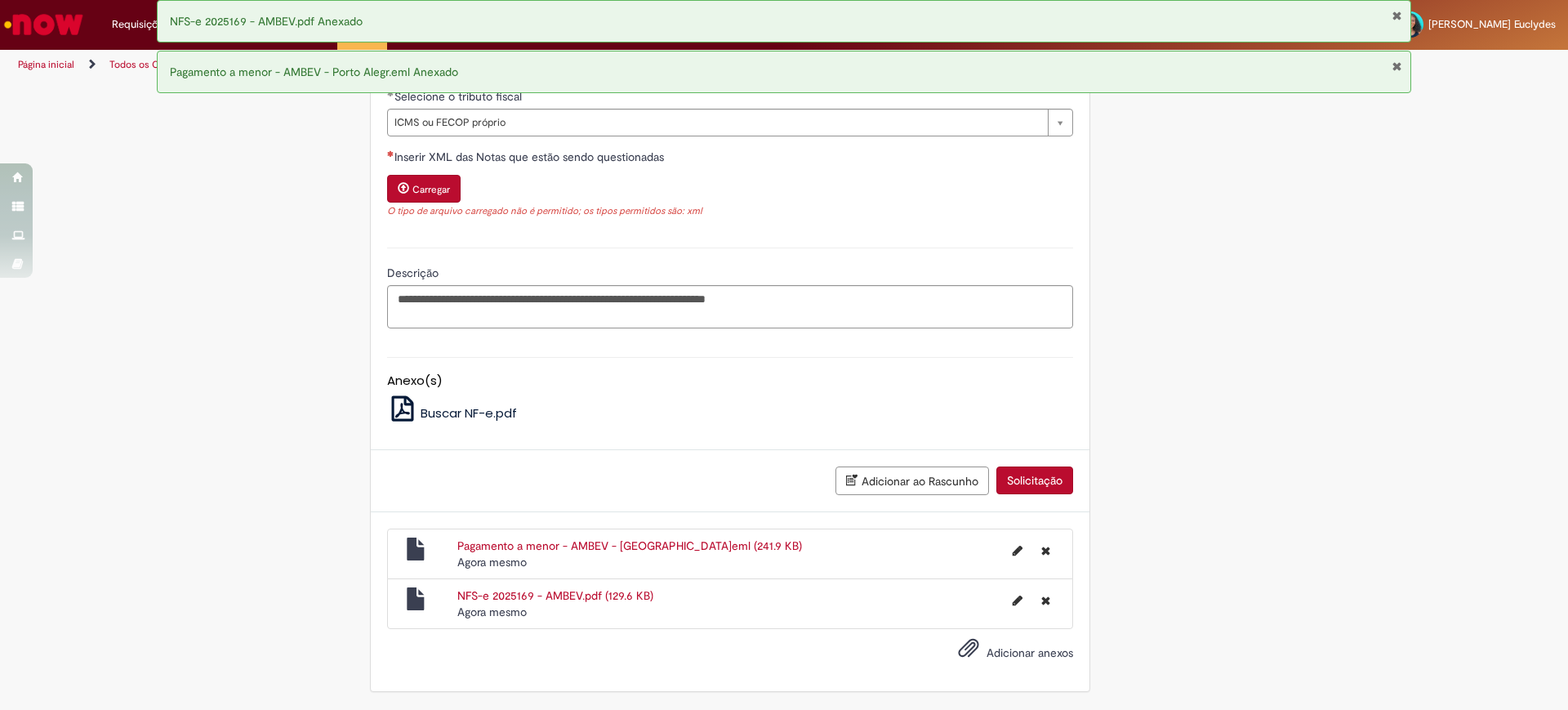 click on "Carregar" at bounding box center [424, 189] 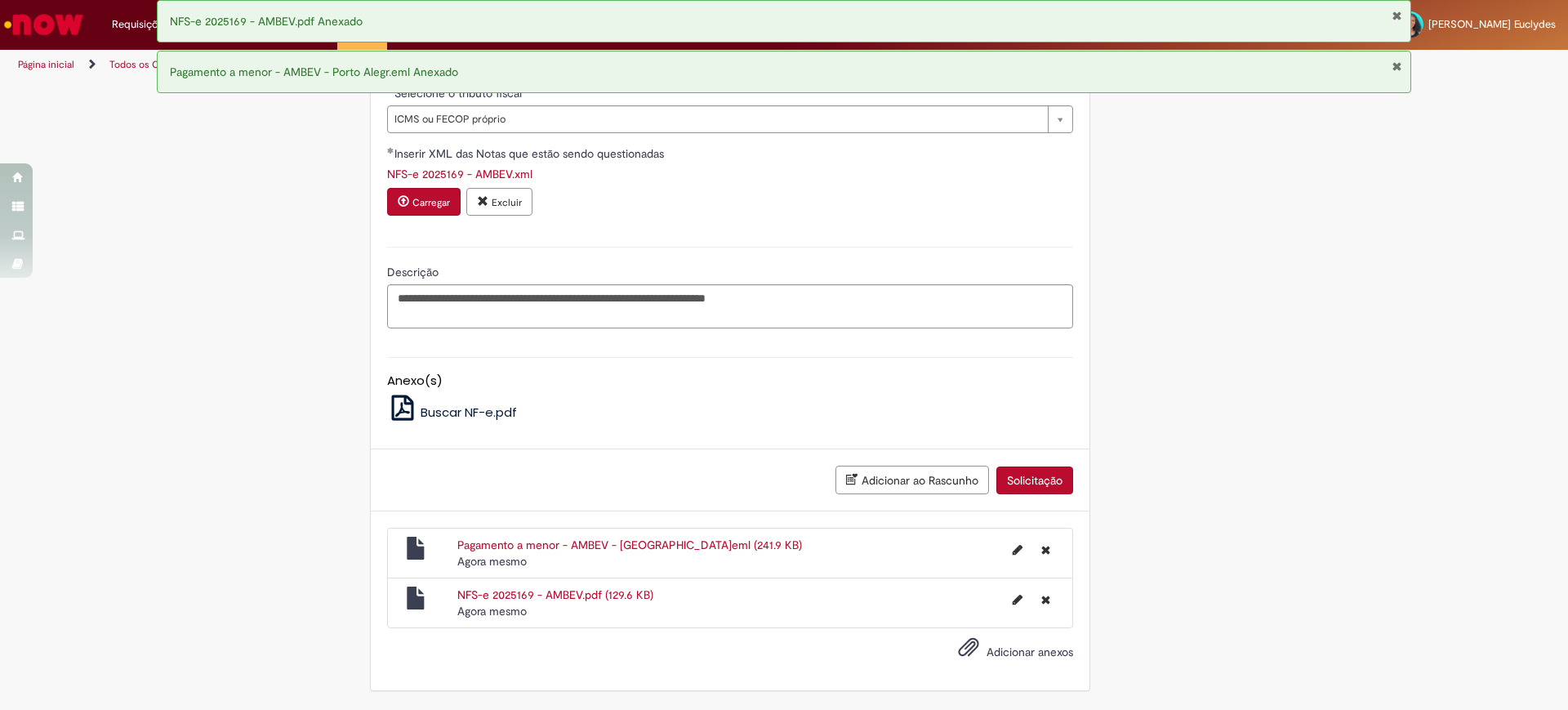 click at bounding box center (1396, 16) 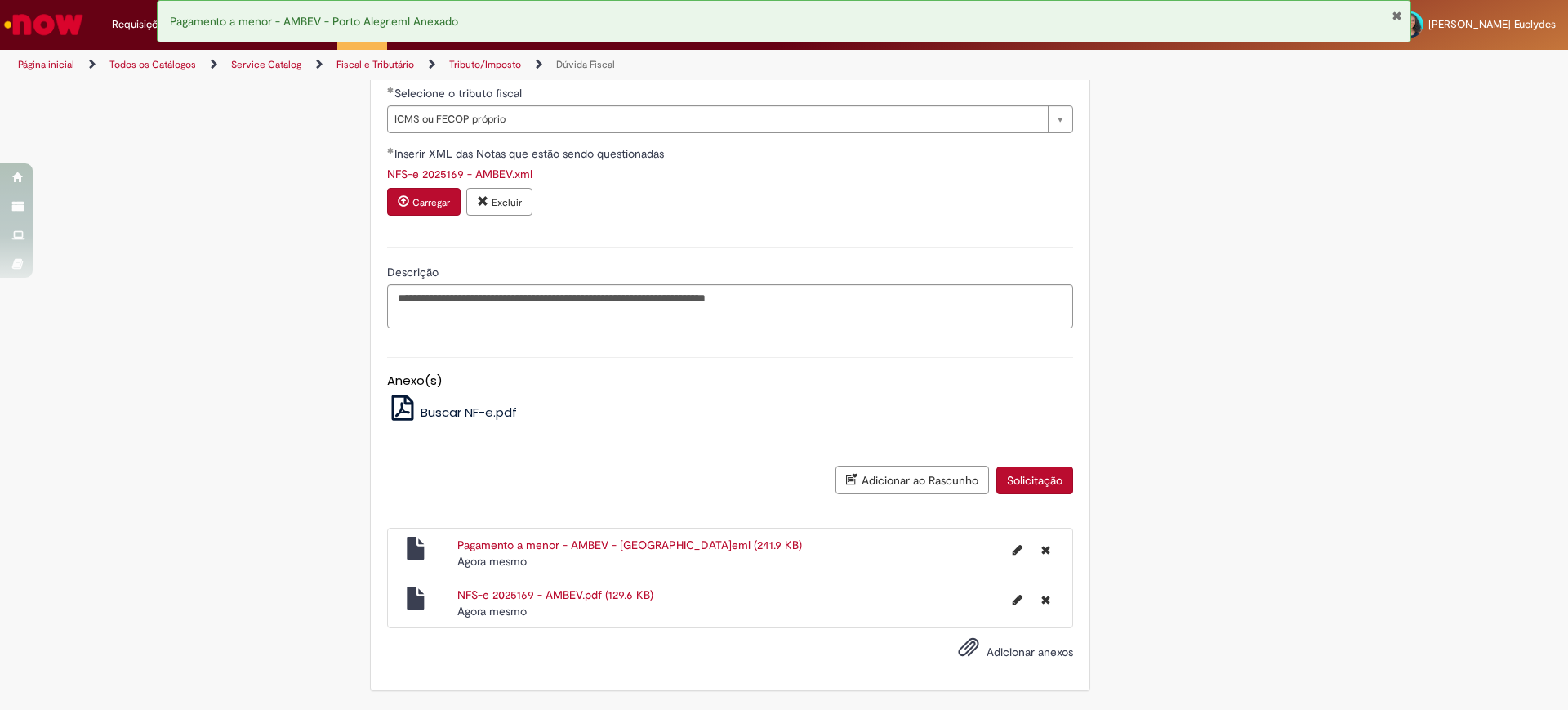 click at bounding box center (1396, 16) 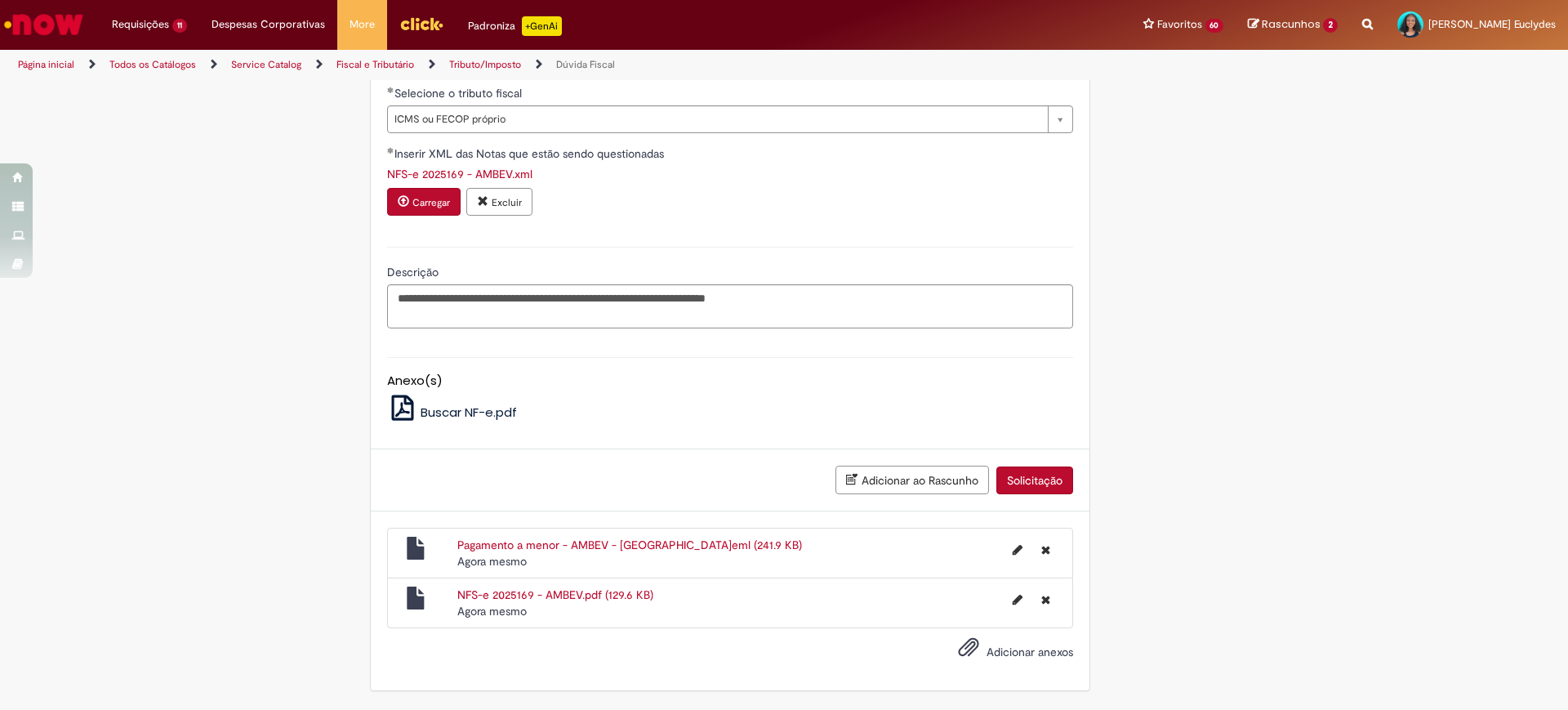 click on "Solicitação" at bounding box center [1035, 480] 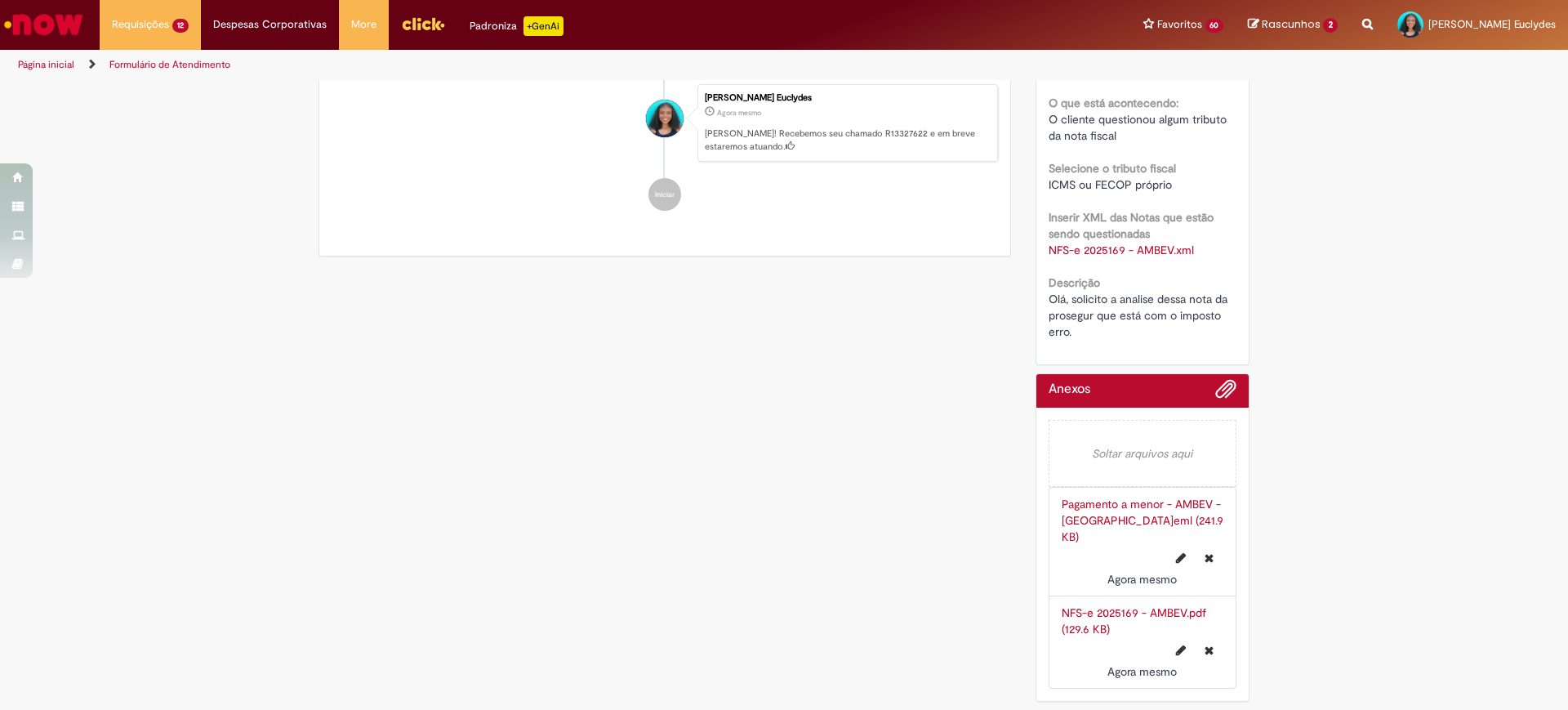 scroll, scrollTop: 0, scrollLeft: 0, axis: both 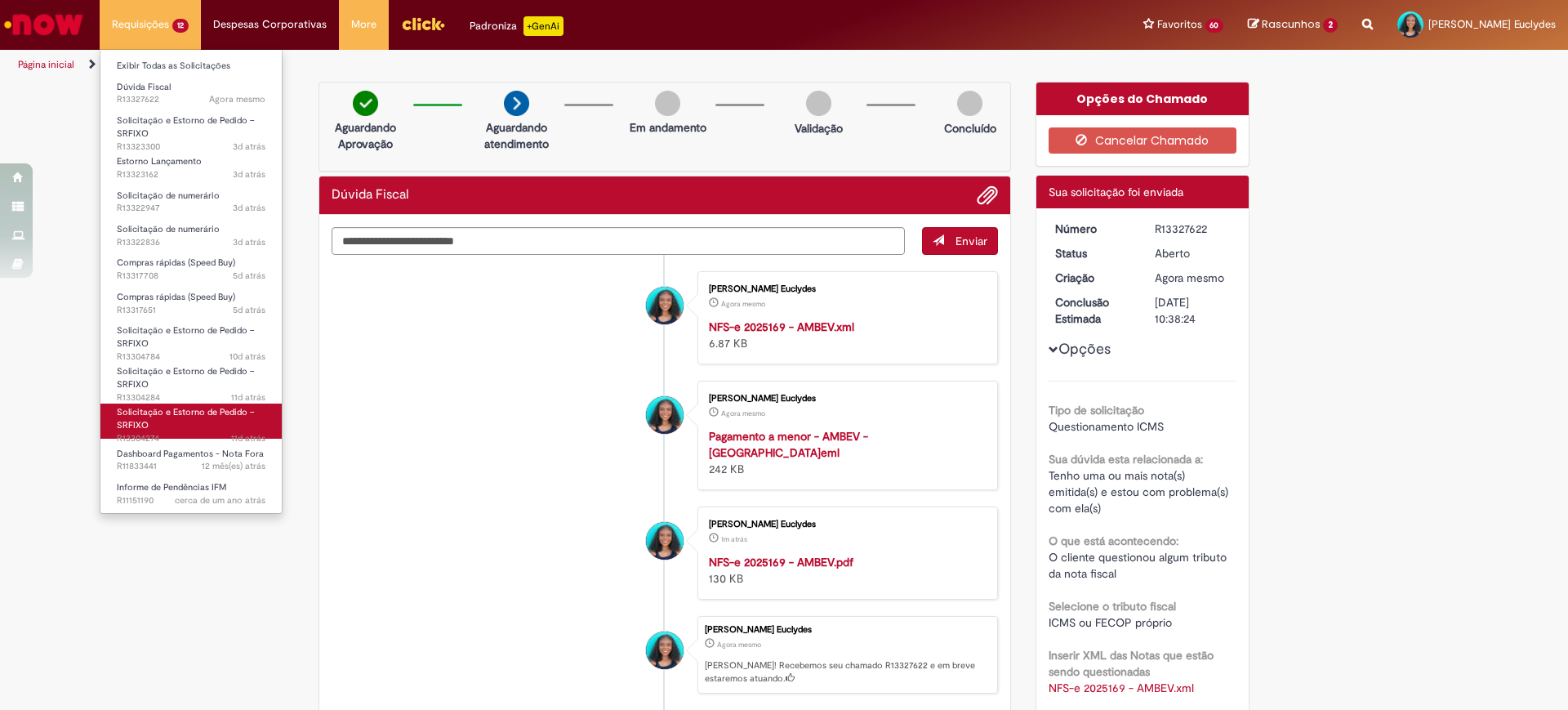 click on "Solicitação e Estorno de Pedido – SRFIXO
11d atrás 11 dias atrás  R13304274" at bounding box center [191, 421] 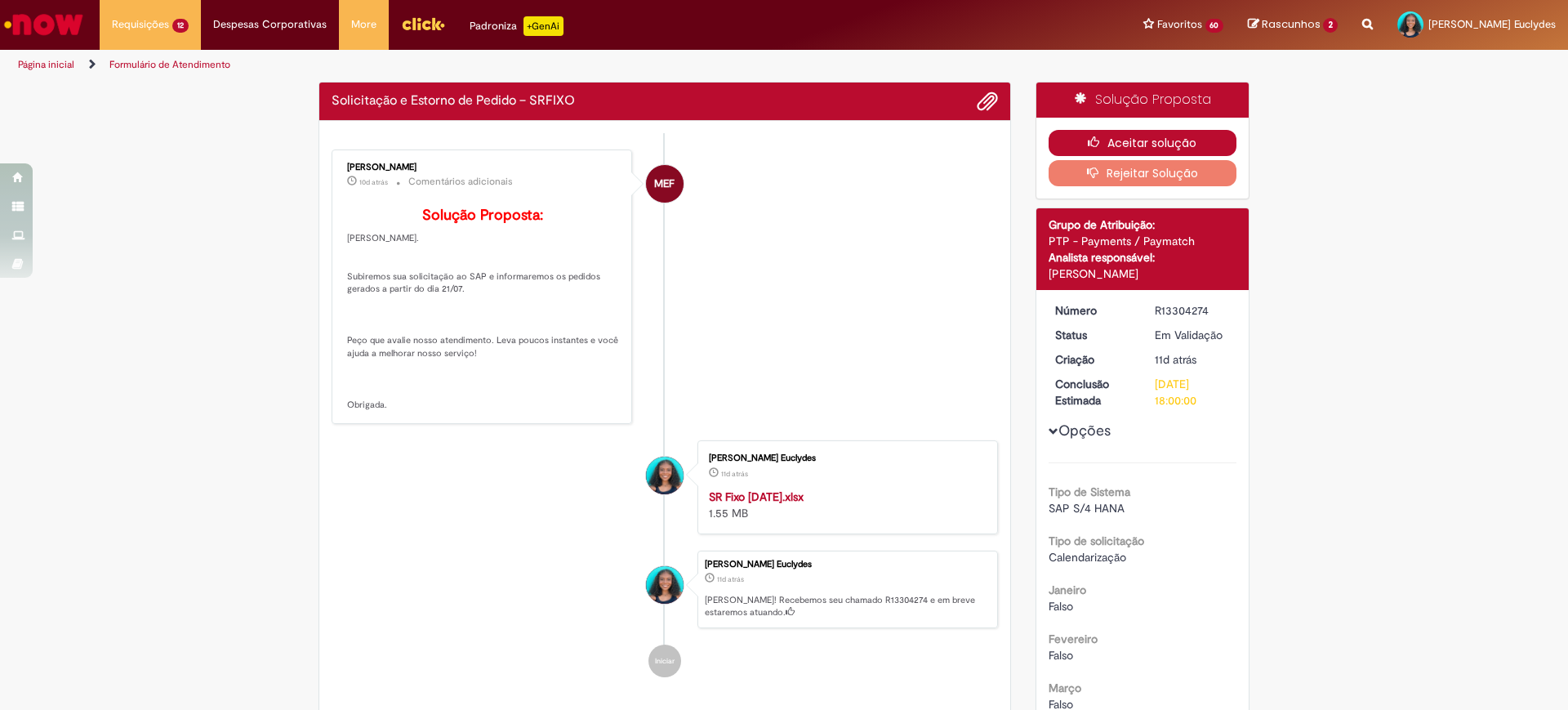 click on "Aceitar solução" at bounding box center [1143, 143] 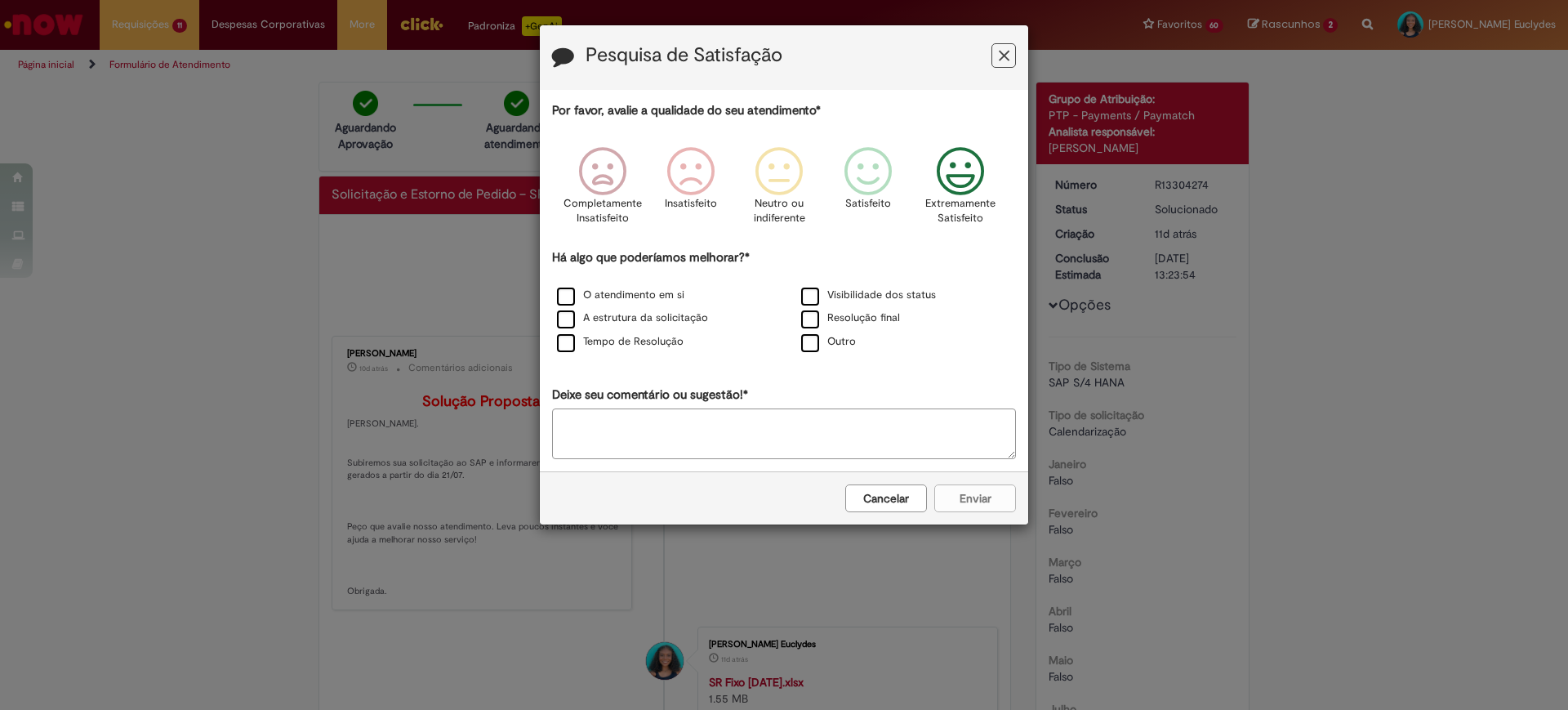 click at bounding box center (960, 172) 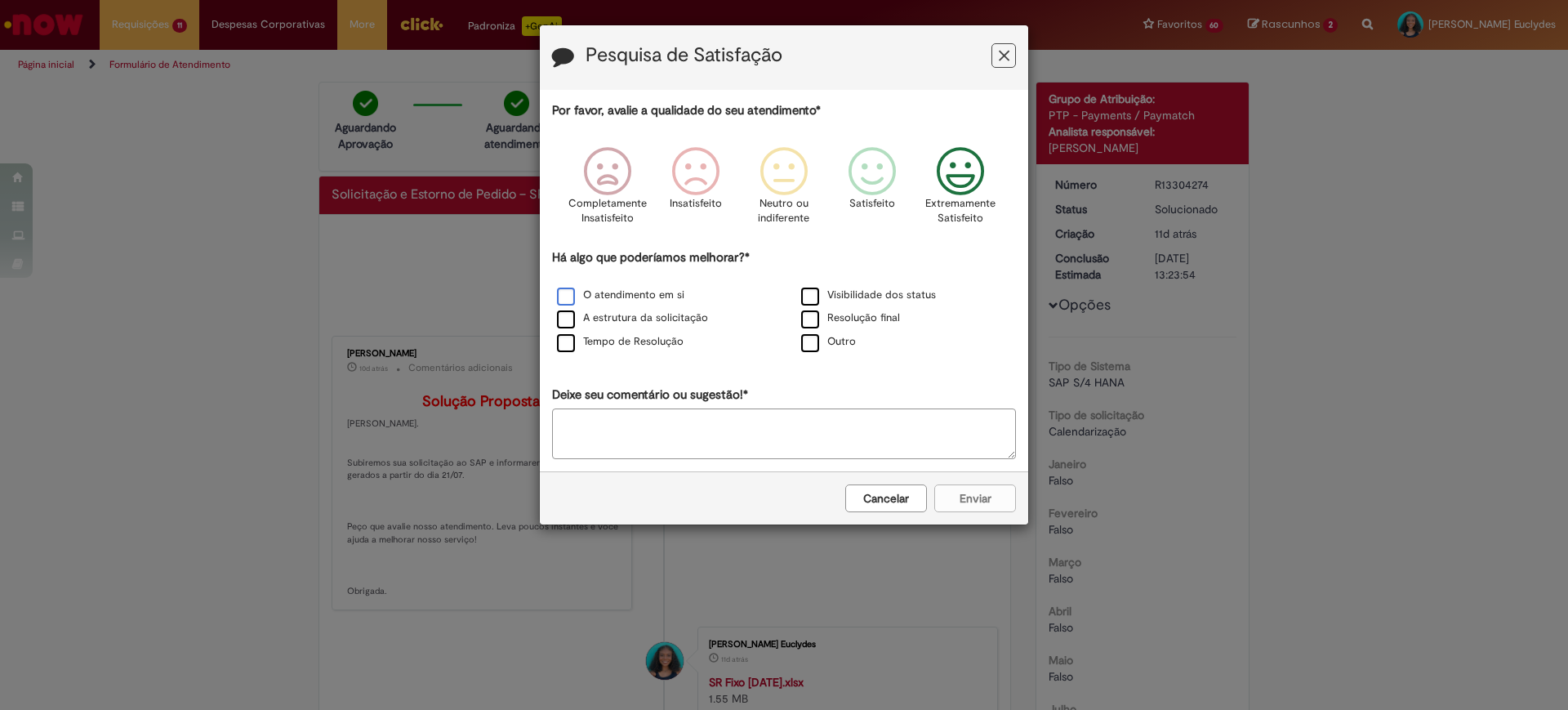 click on "O atendimento em si" at bounding box center (621, 295) 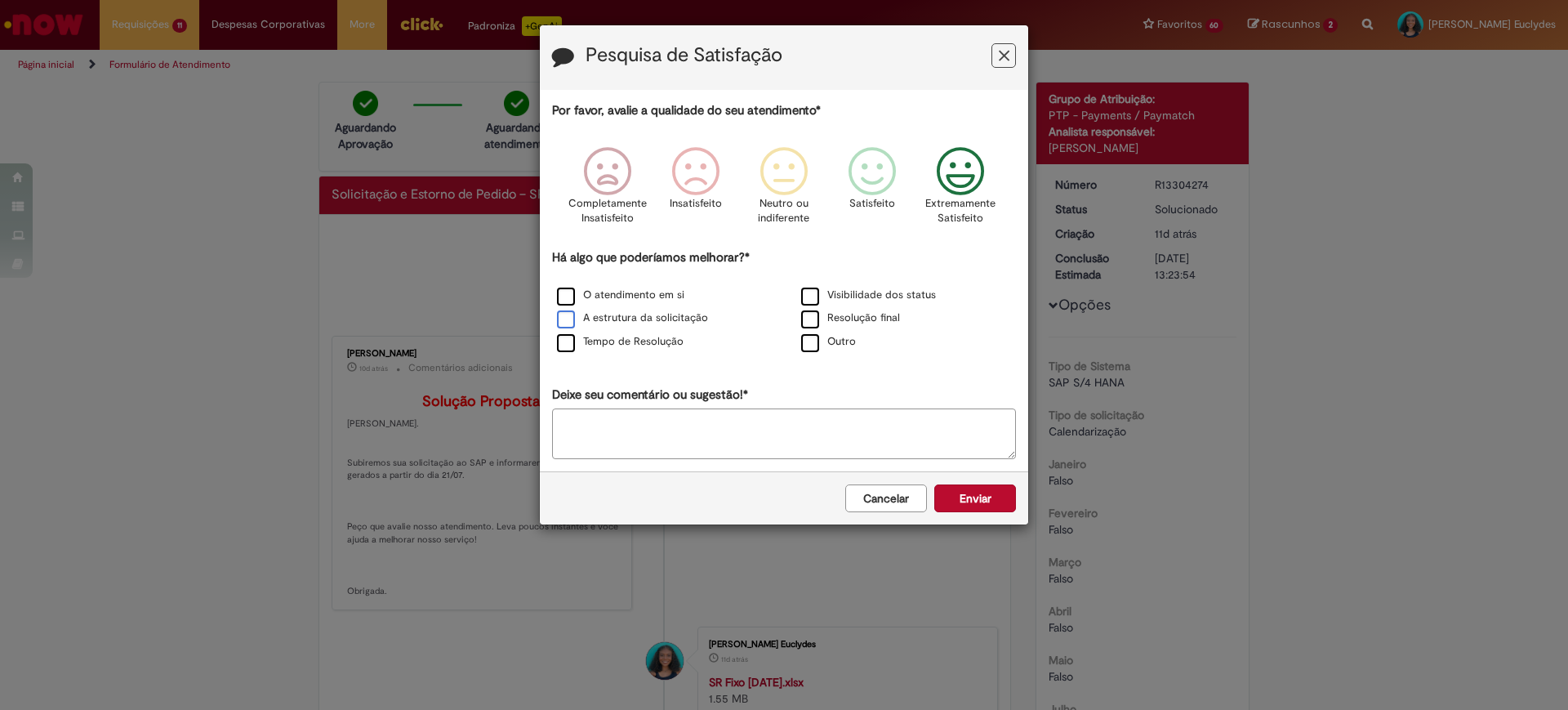 click on "A estrutura da solicitação" at bounding box center (632, 318) 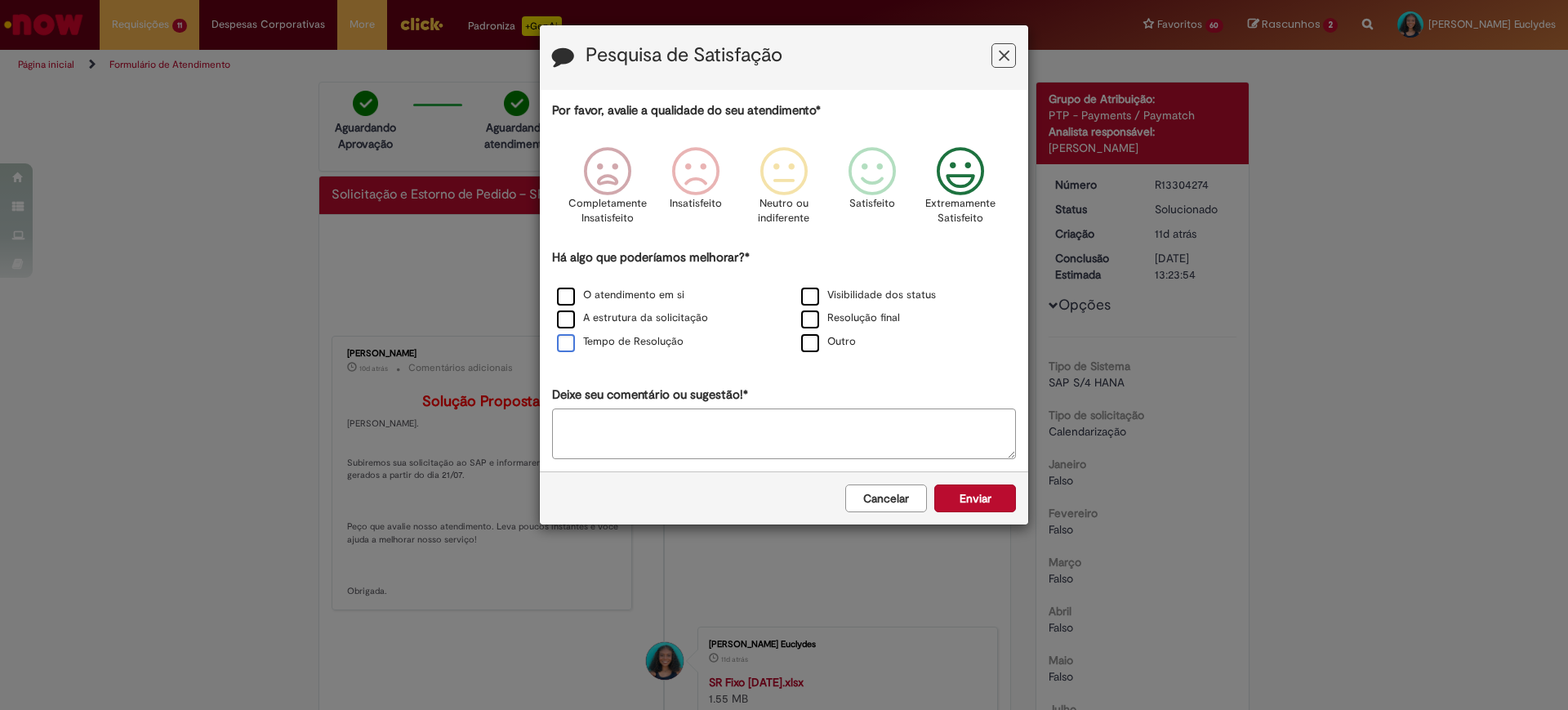 click on "Tempo de Resolução" at bounding box center (620, 342) 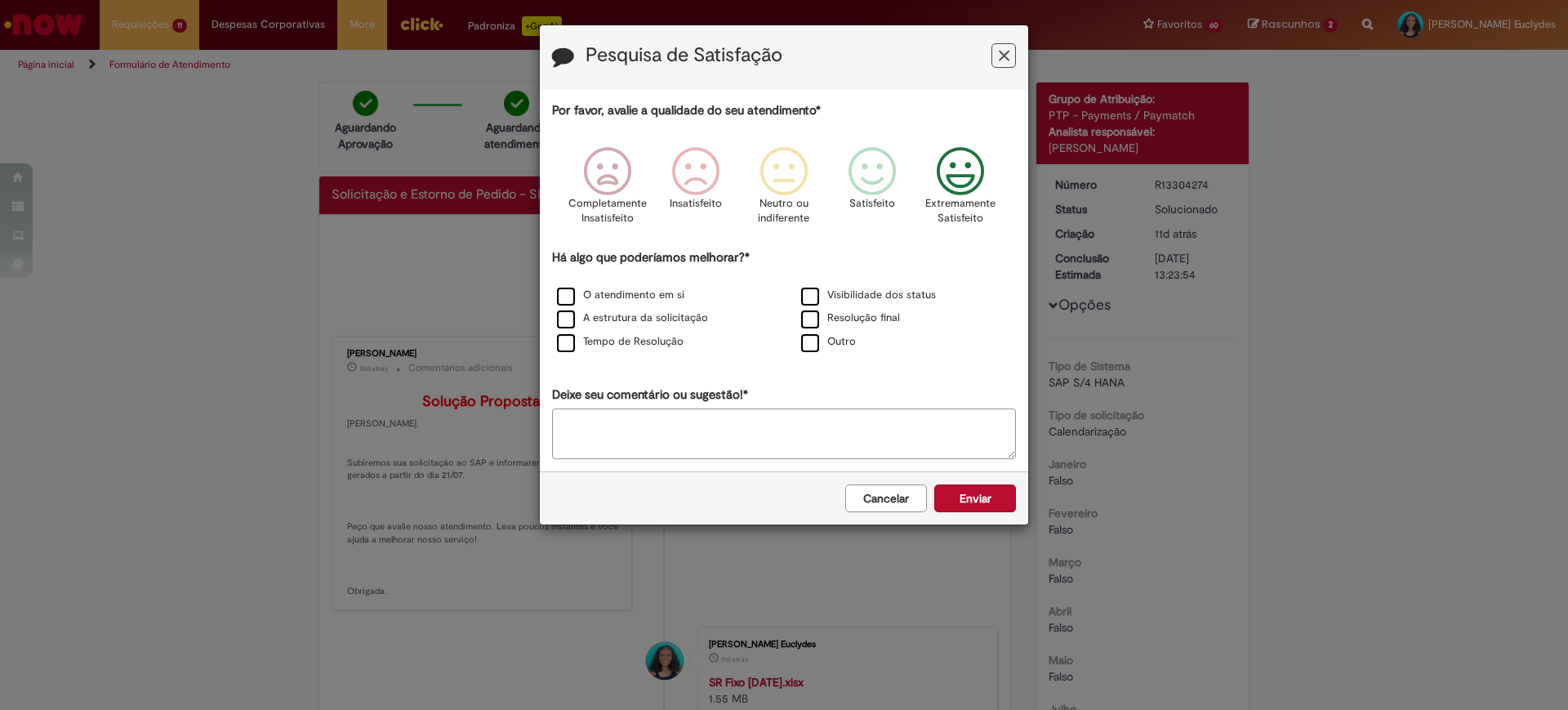 click on "Visibilidade dos status" at bounding box center (906, 296) 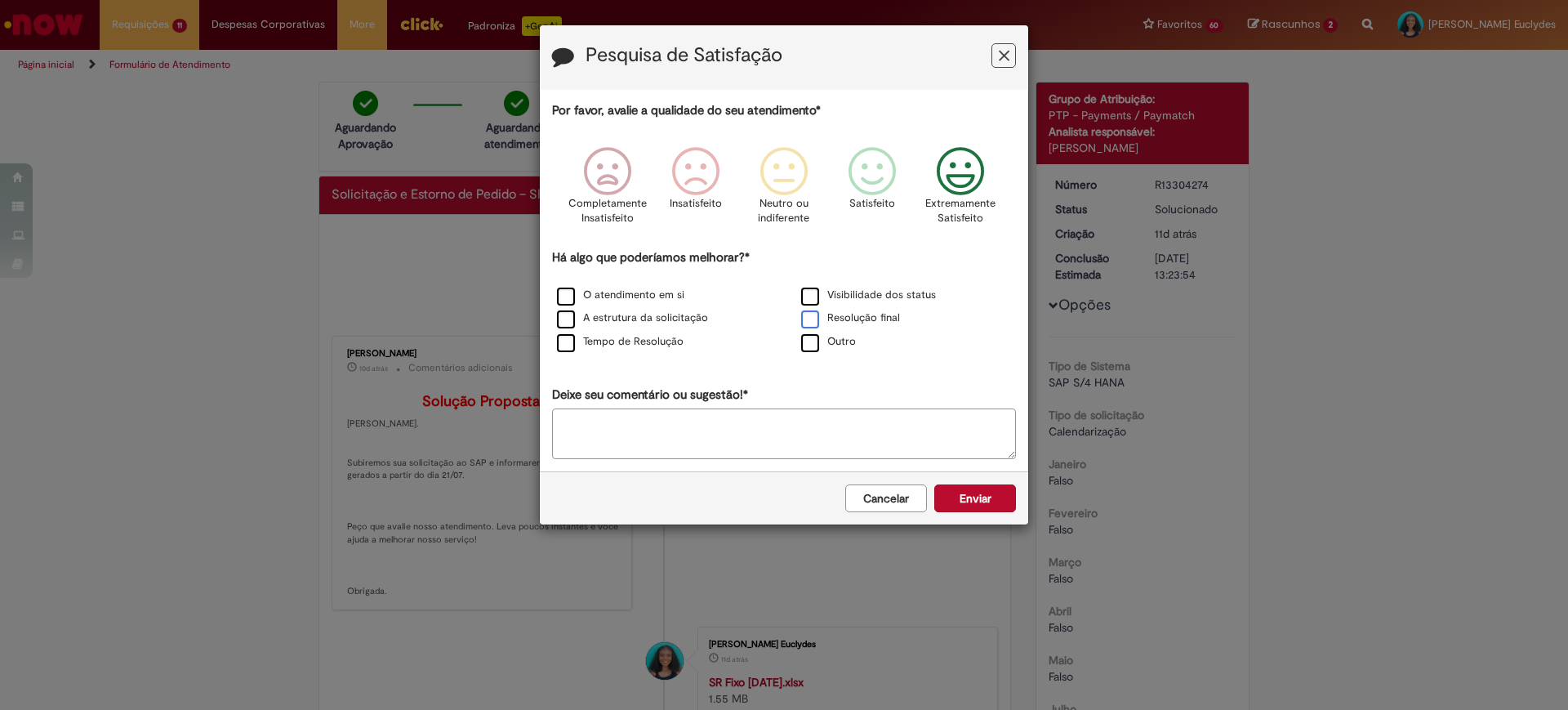 click on "Resolução final" at bounding box center [906, 319] 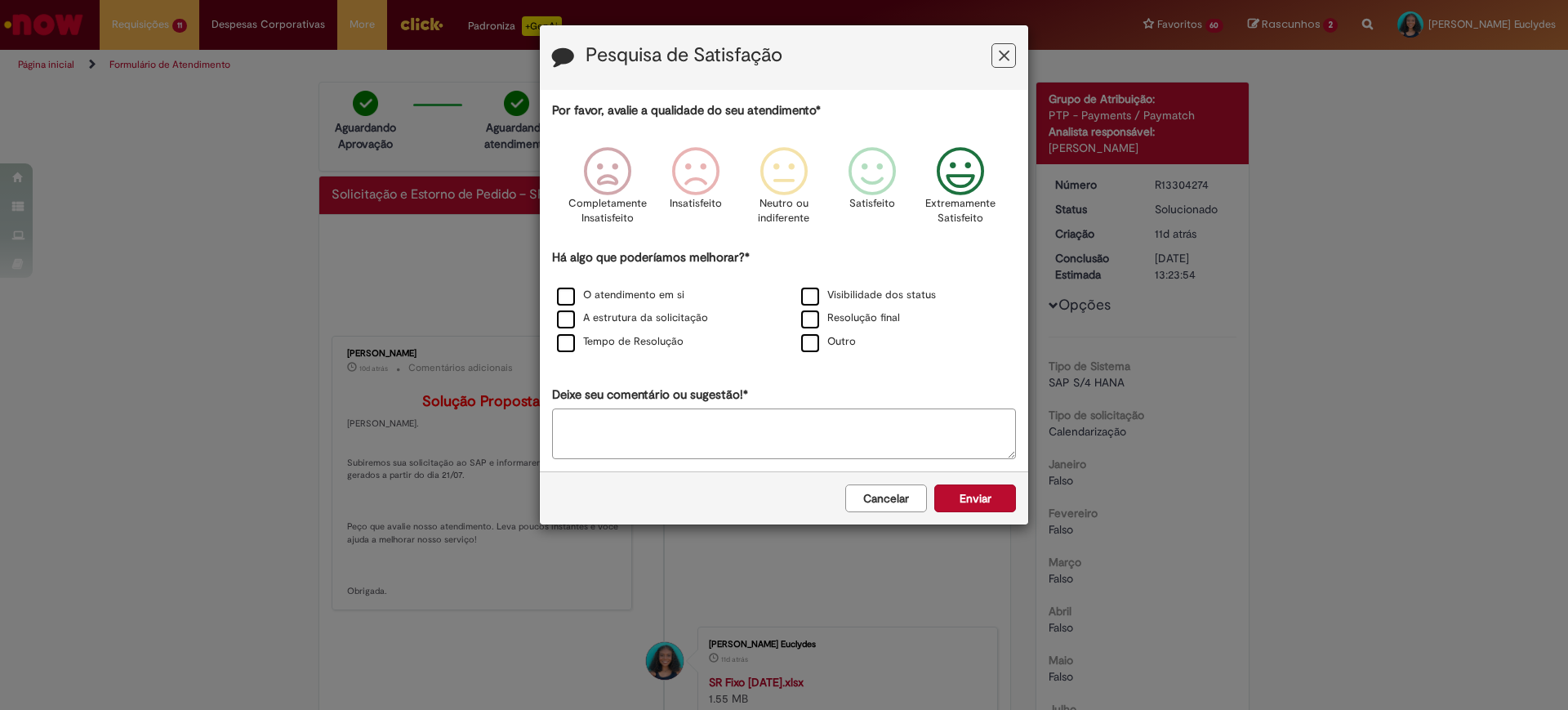 click on "Há algo que poderíamos melhorar?*
O atendimento em si
Visibilidade dos status
A estrutura da solicitação
Resolução final
Tempo de Resolução
Outro" at bounding box center [784, 301] 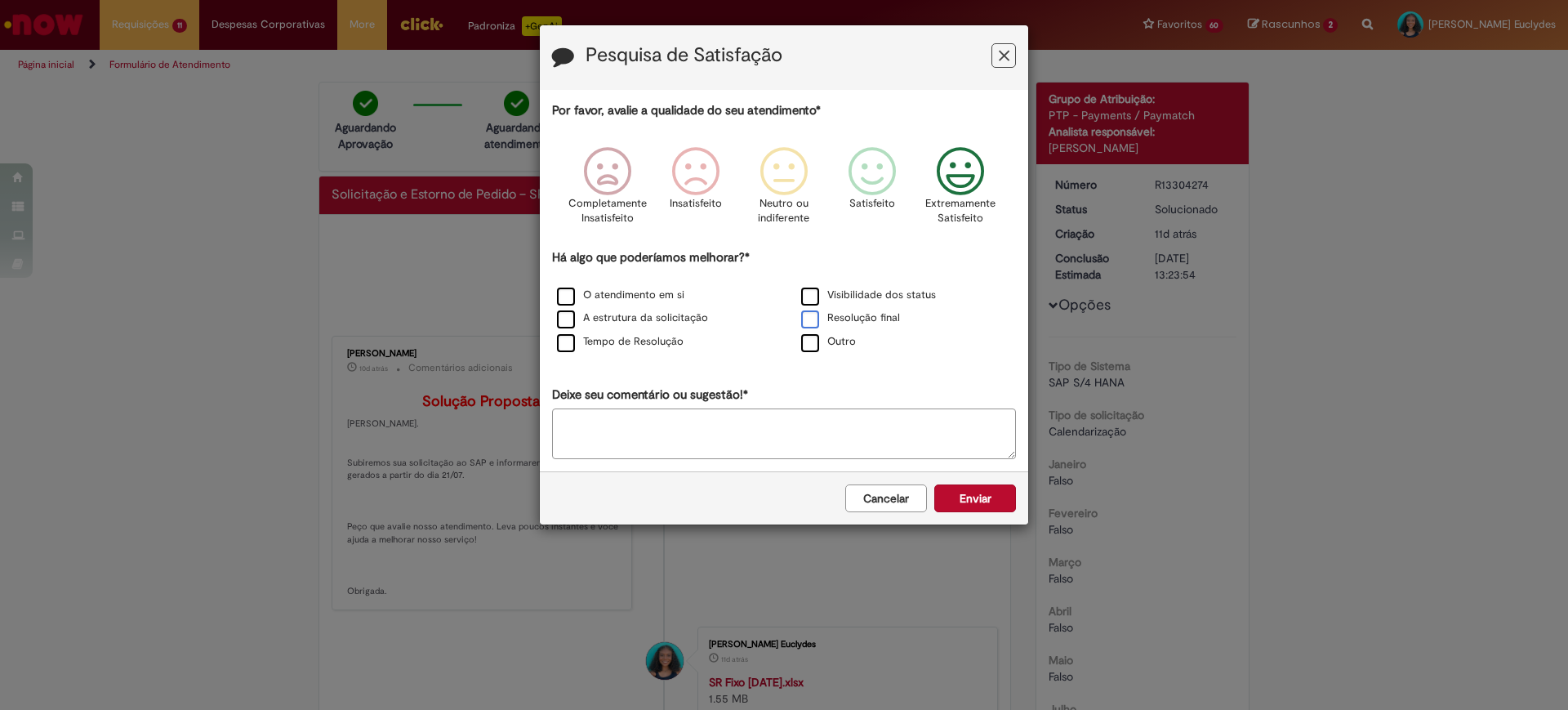 click on "Resolução final" at bounding box center [850, 318] 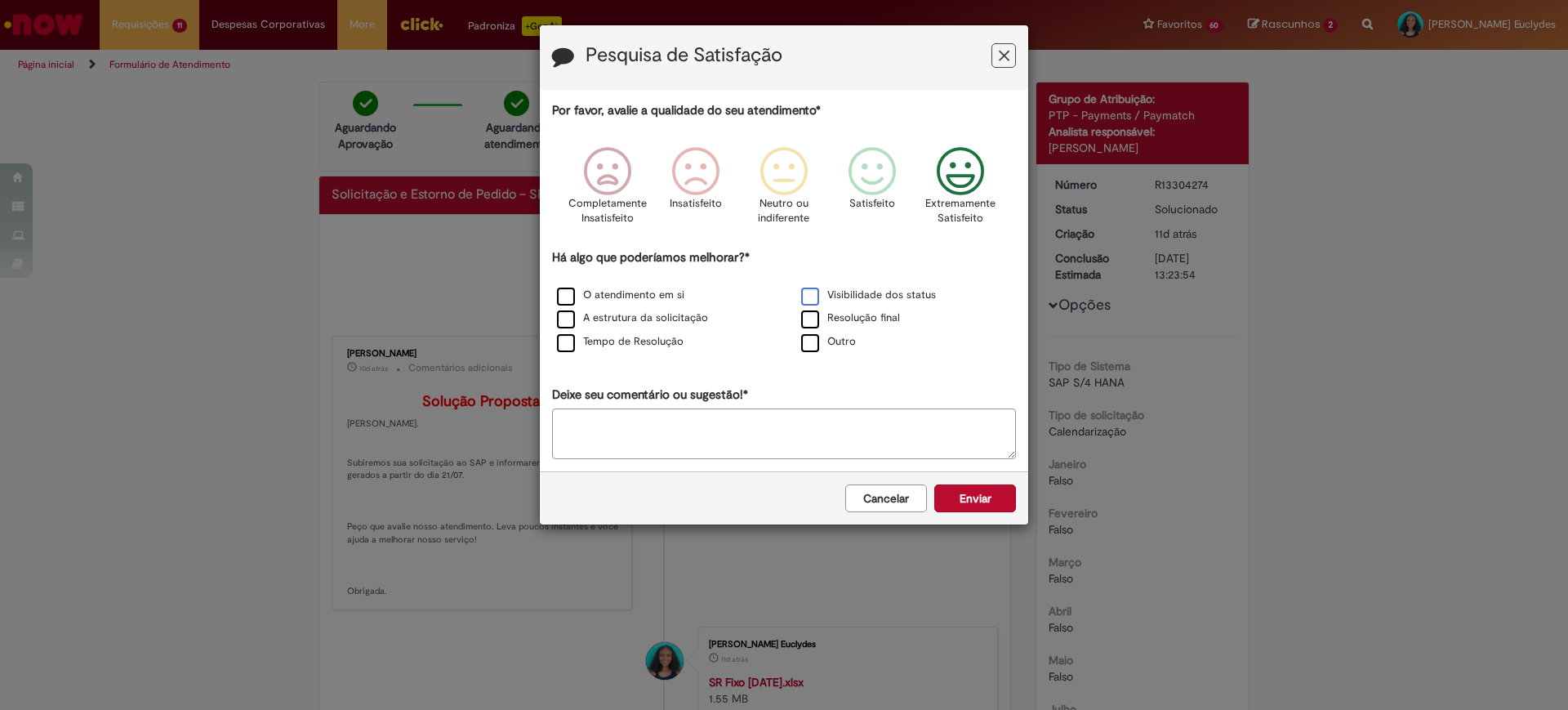 click on "Visibilidade dos status" at bounding box center [868, 295] 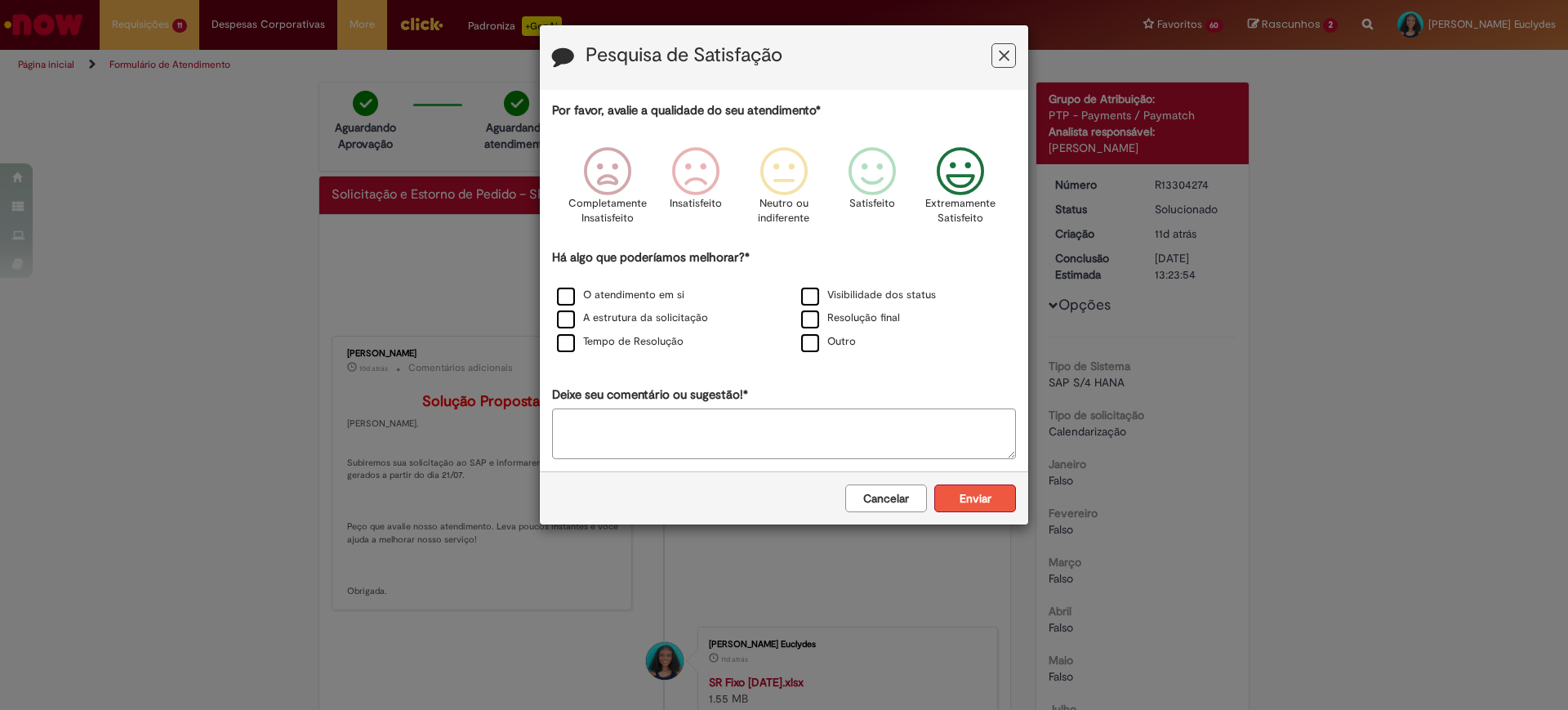 click on "Enviar" at bounding box center (975, 498) 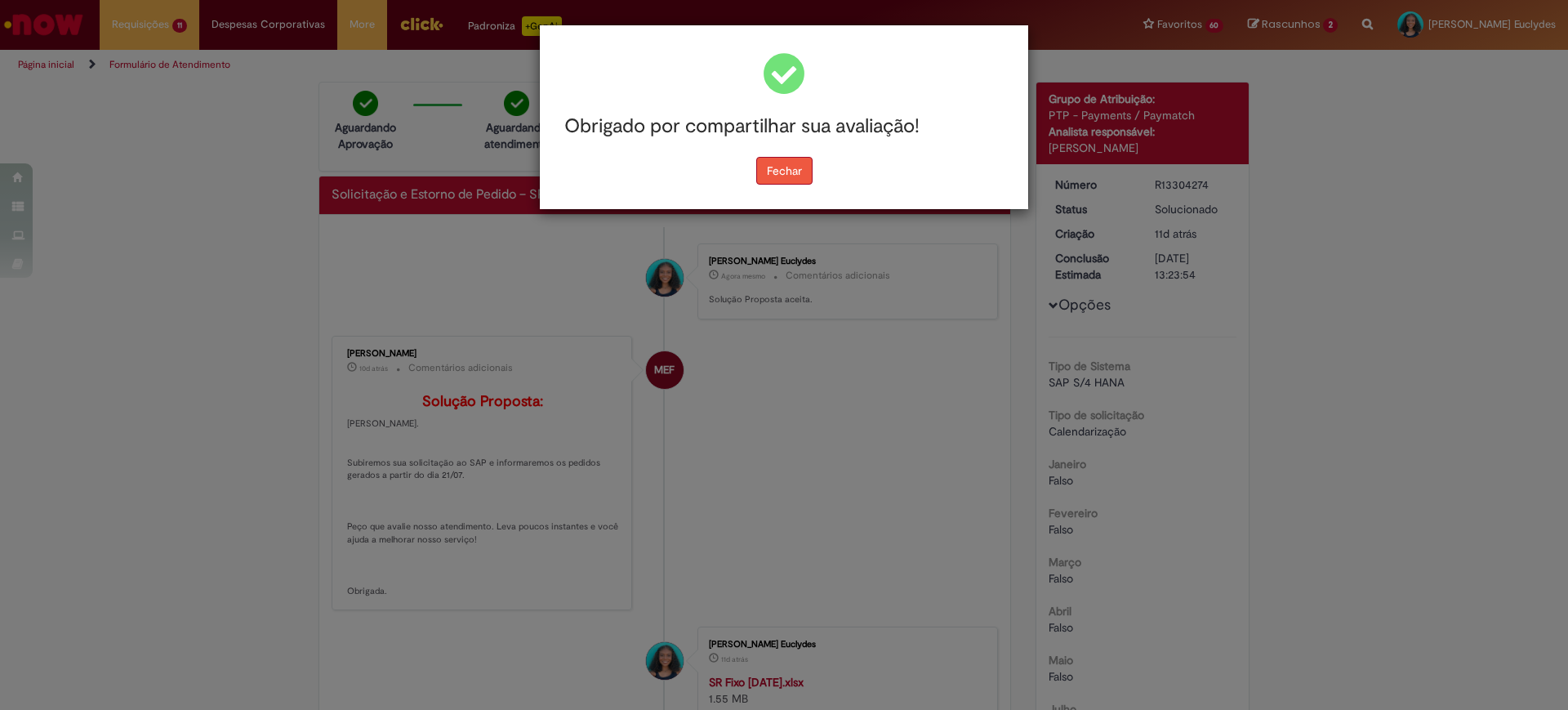 click on "Fechar" at bounding box center (784, 171) 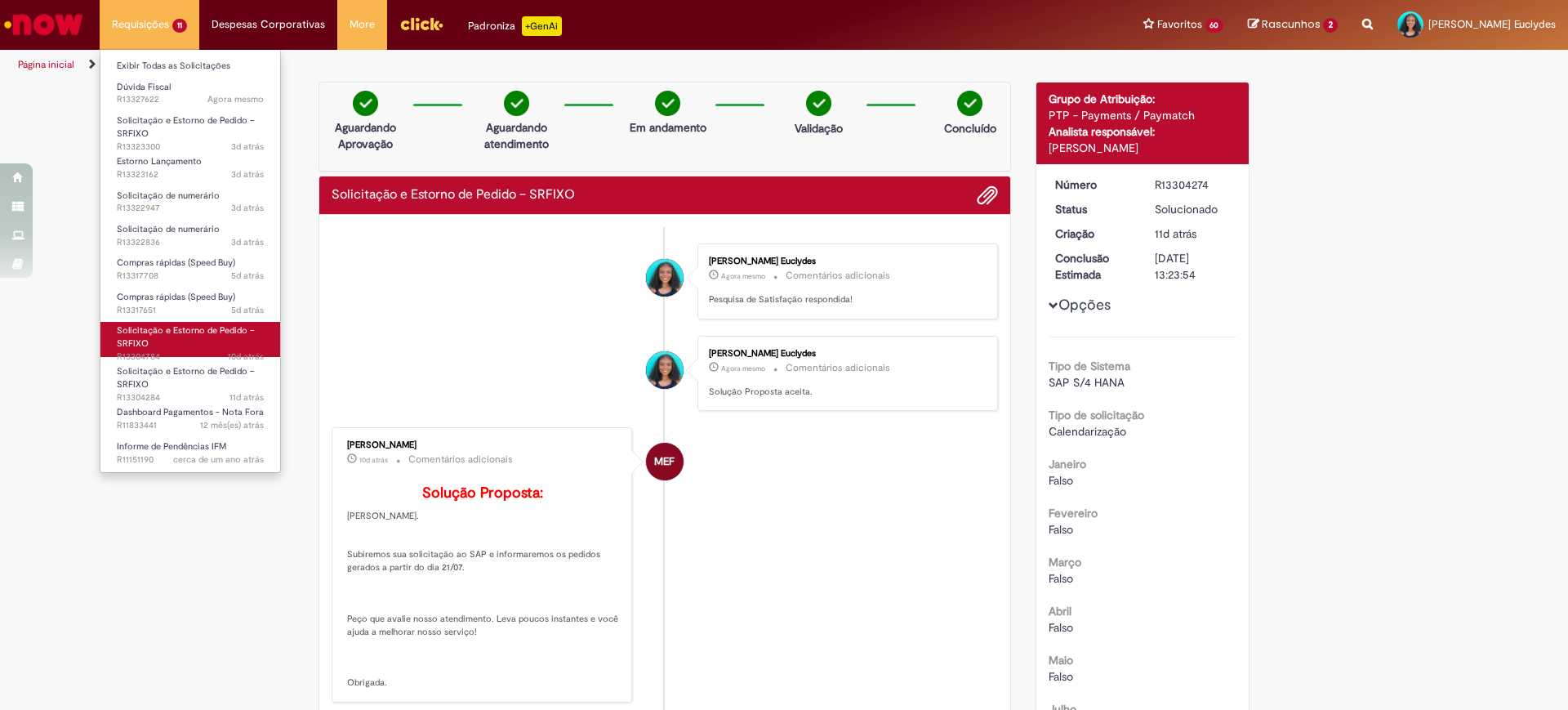 click on "Solicitação e Estorno de Pedido – SRFIXO" at bounding box center [185, 337] 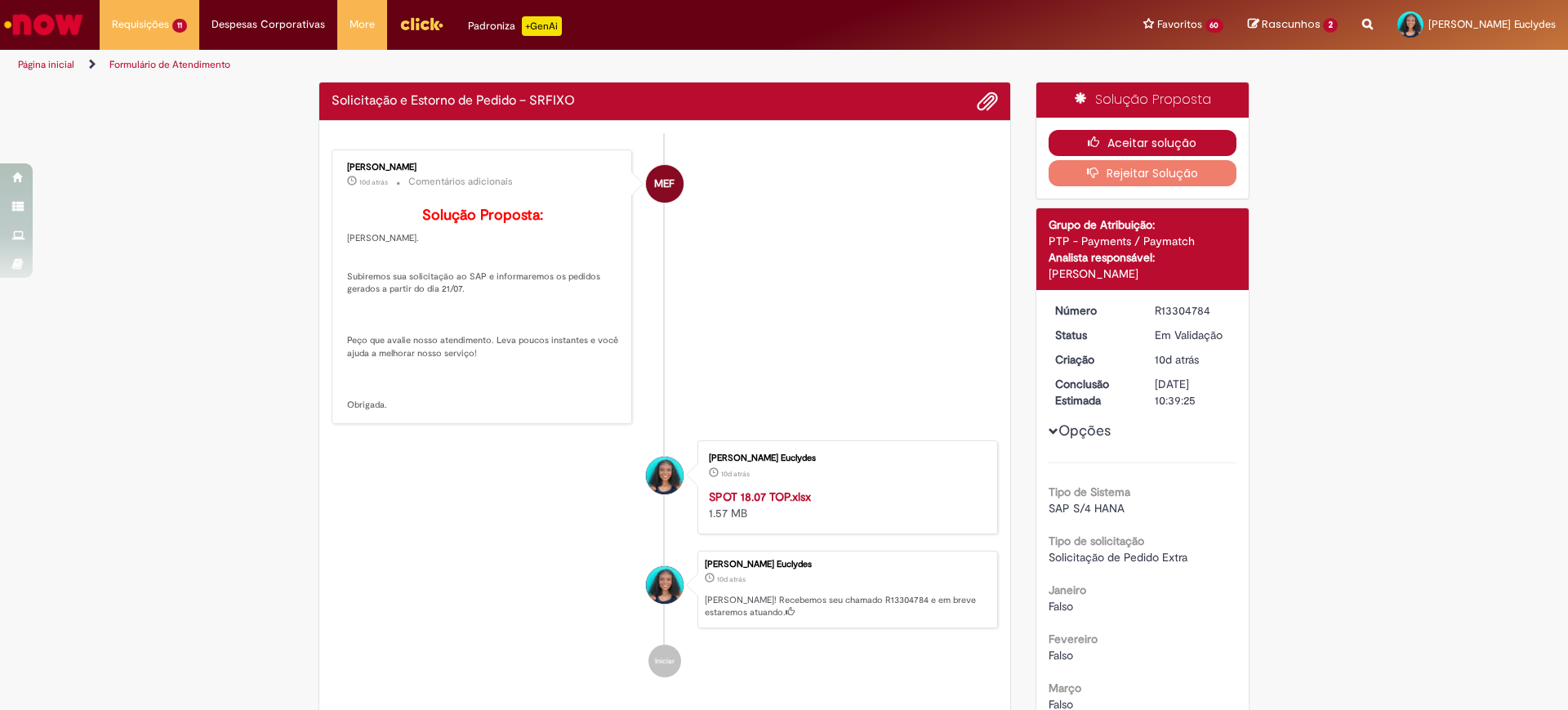 click on "Aceitar solução" at bounding box center (1143, 143) 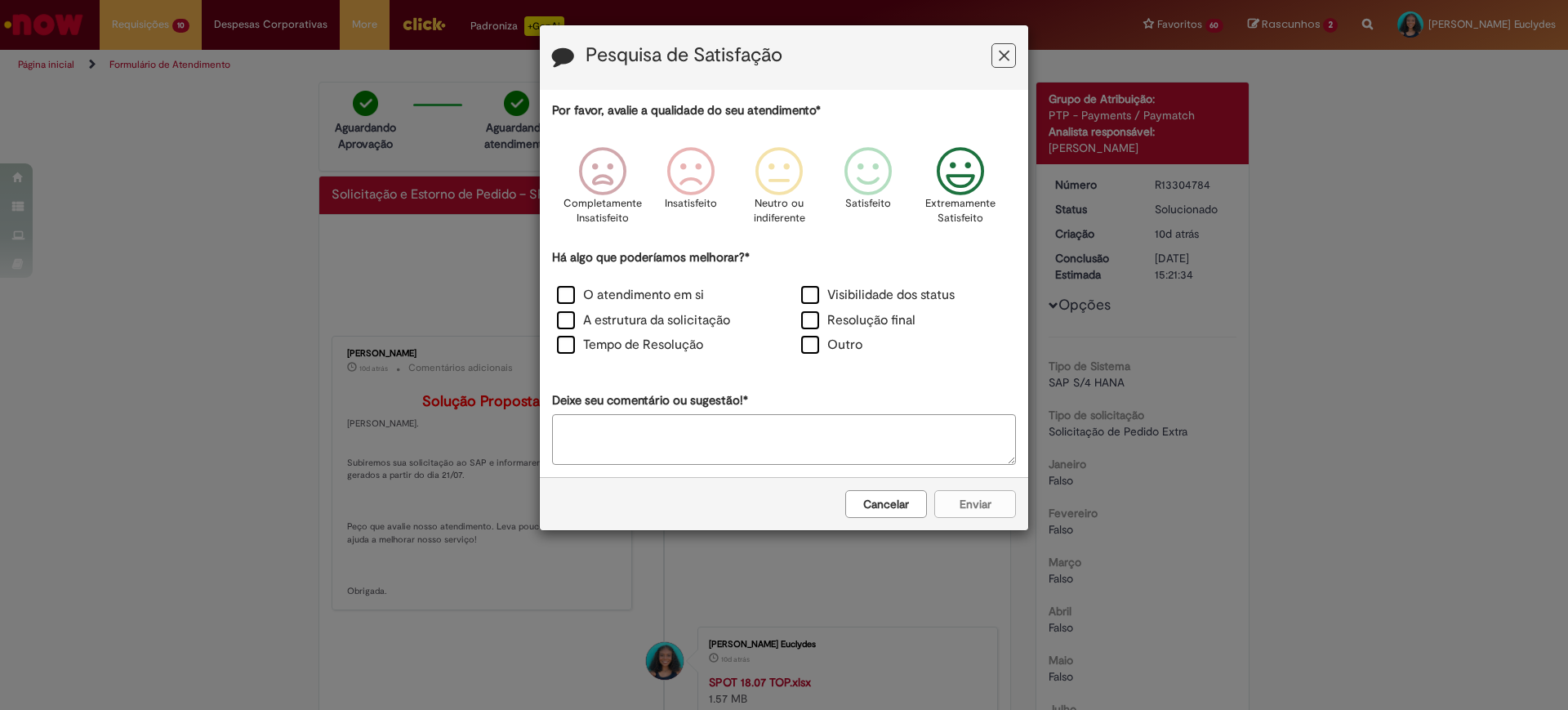 click on "Extremamente Satisfeito" at bounding box center (961, 190) 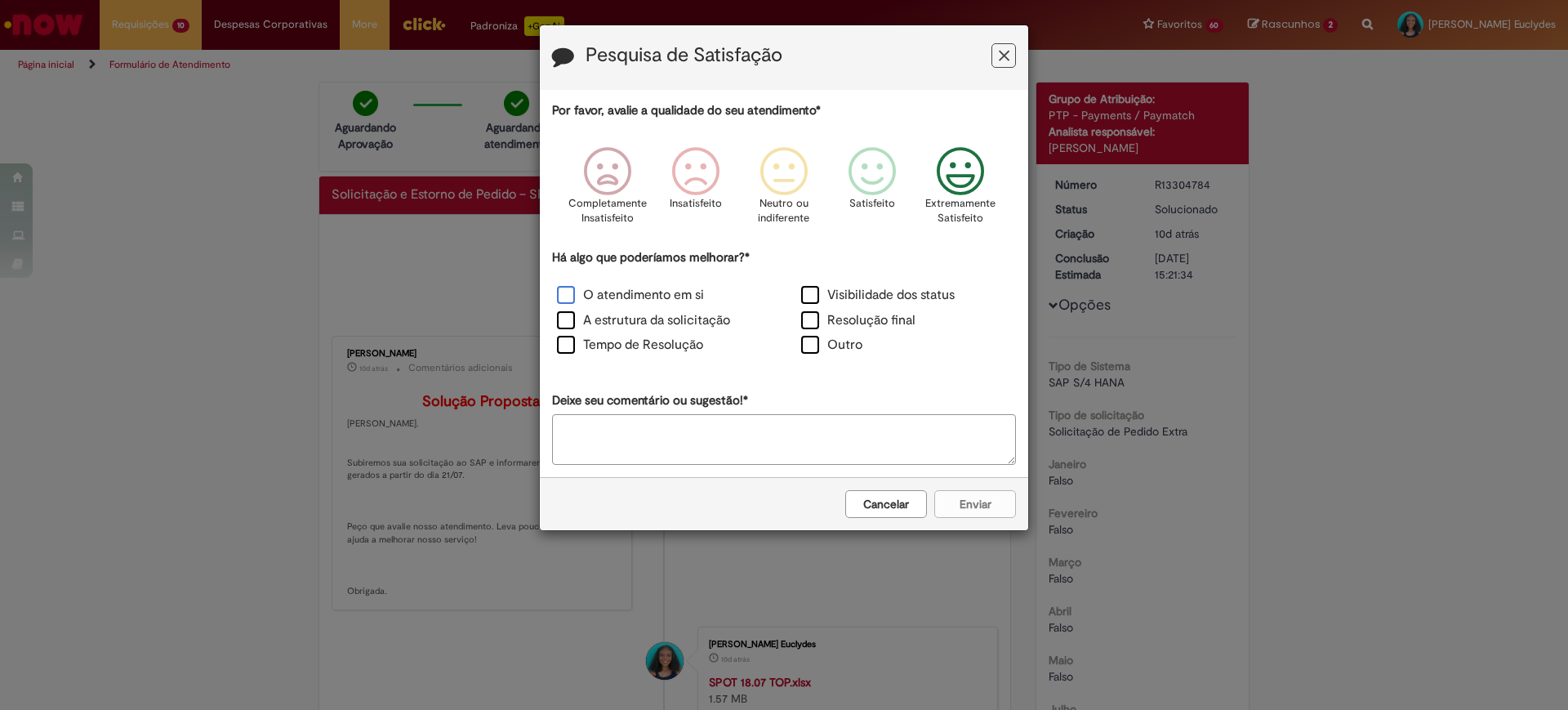 click on "O atendimento em si" at bounding box center [630, 295] 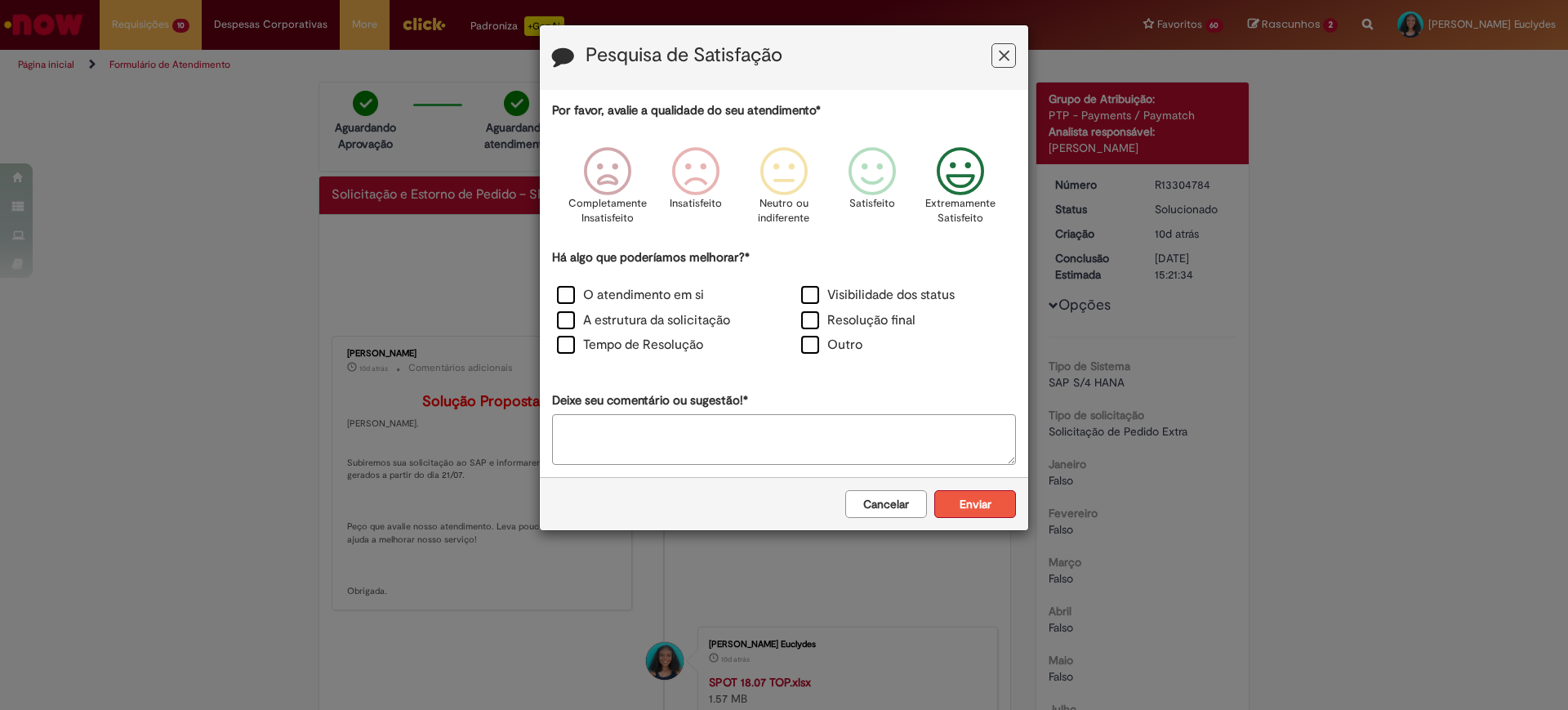 click on "Enviar" at bounding box center (975, 504) 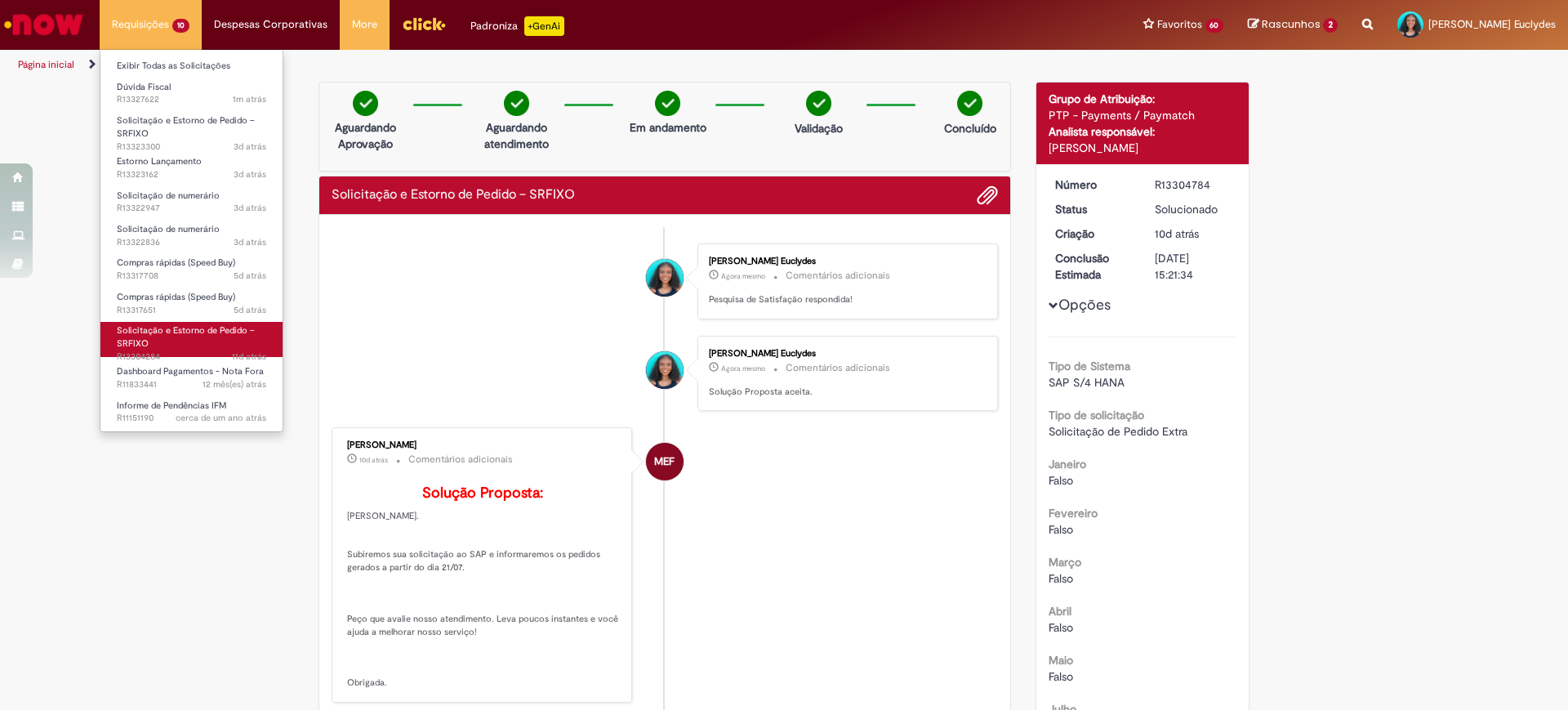 click on "Solicitação e Estorno de Pedido – SRFIXO
11d atrás 11 dias atrás  R13304284" at bounding box center (191, 339) 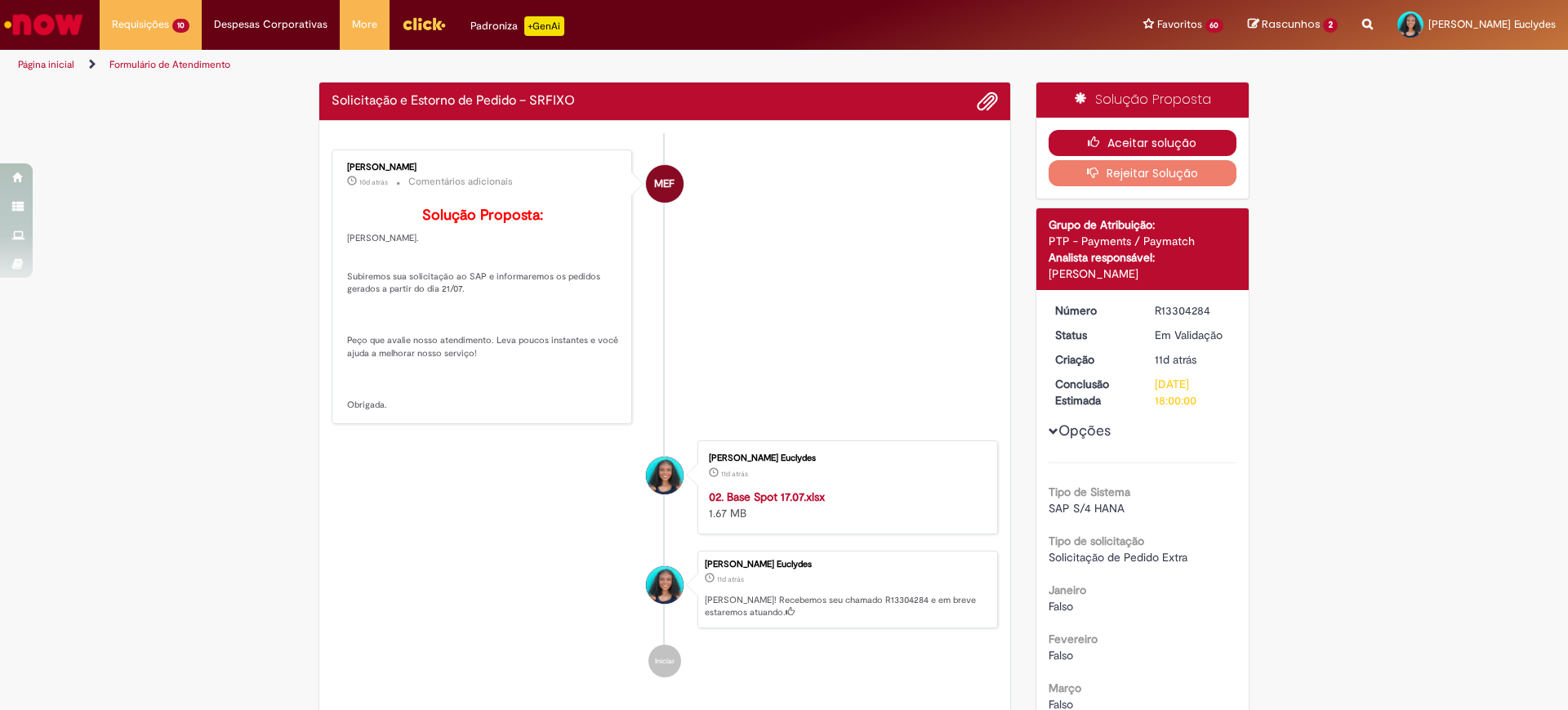 click on "Aceitar solução" at bounding box center [1143, 143] 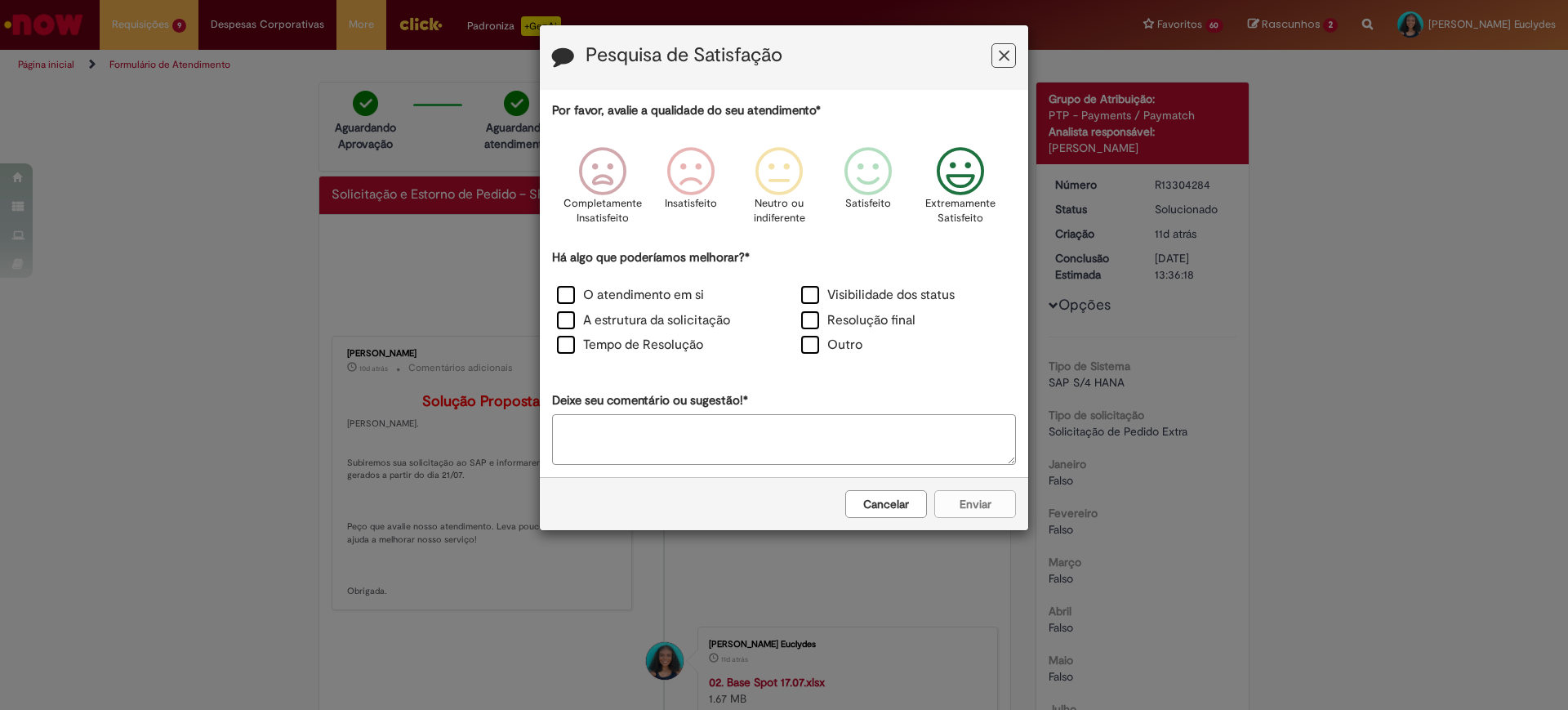 click at bounding box center (960, 172) 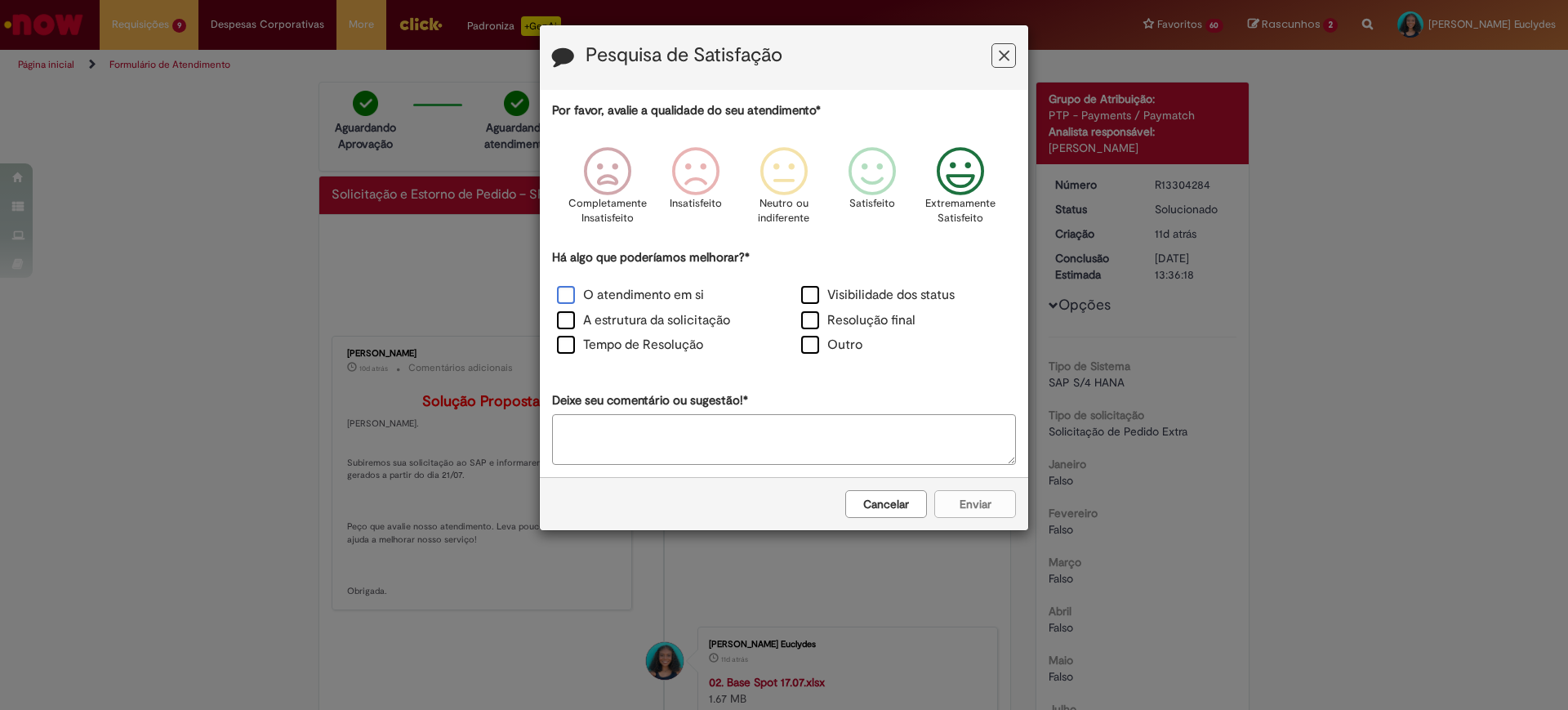 click on "O atendimento em si" at bounding box center (630, 295) 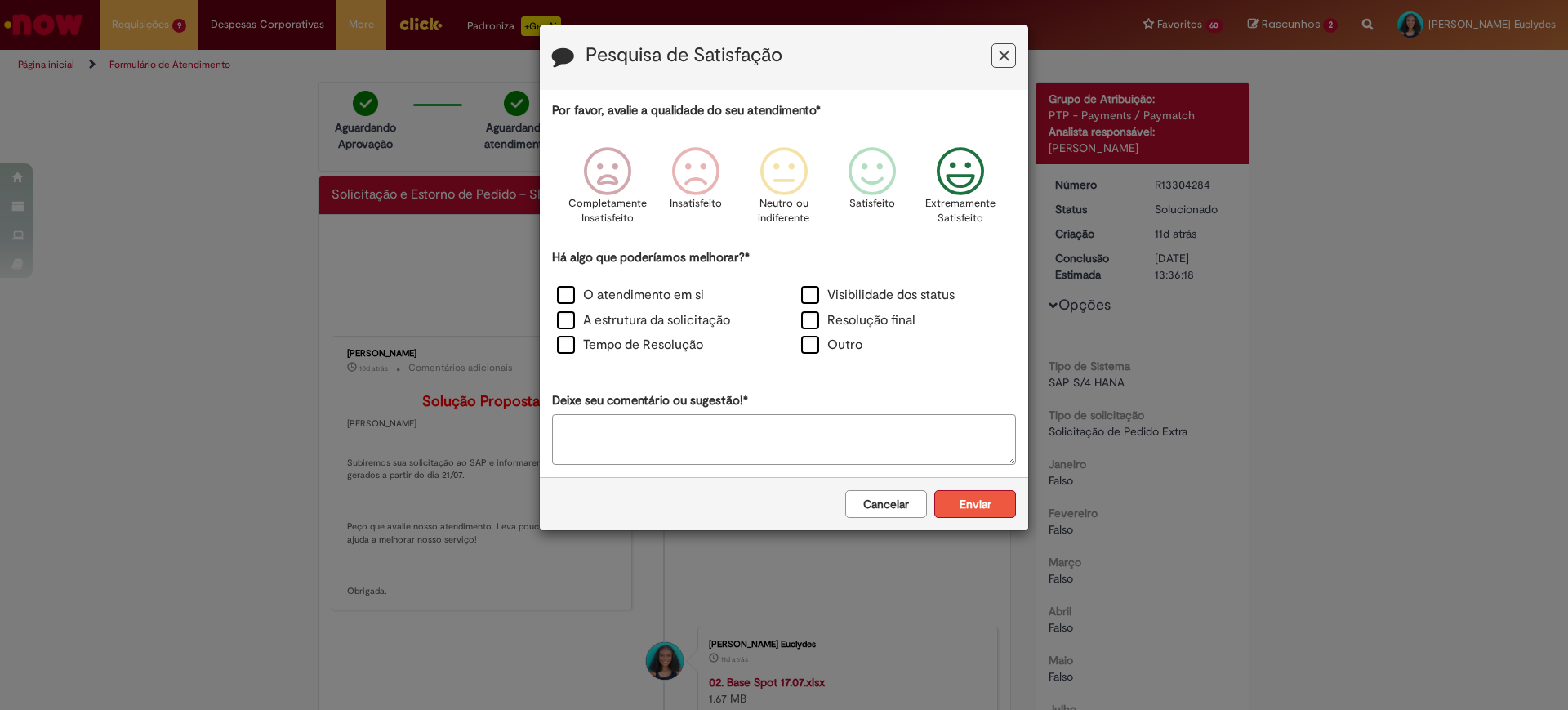 click on "Enviar" at bounding box center [975, 504] 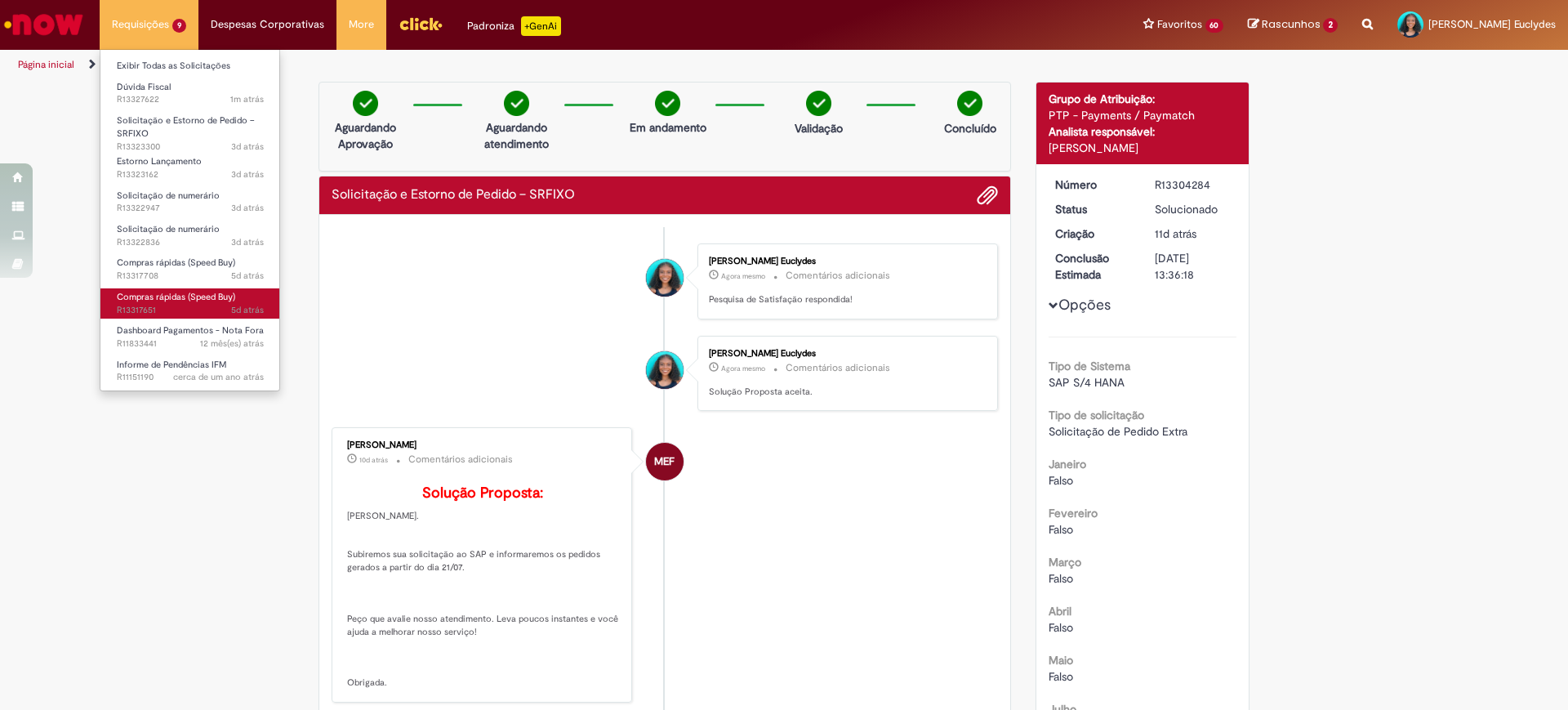 click on "Compras rápidas (Speed Buy)
5d atrás 5 dias atrás  R13317651" at bounding box center (190, 303) 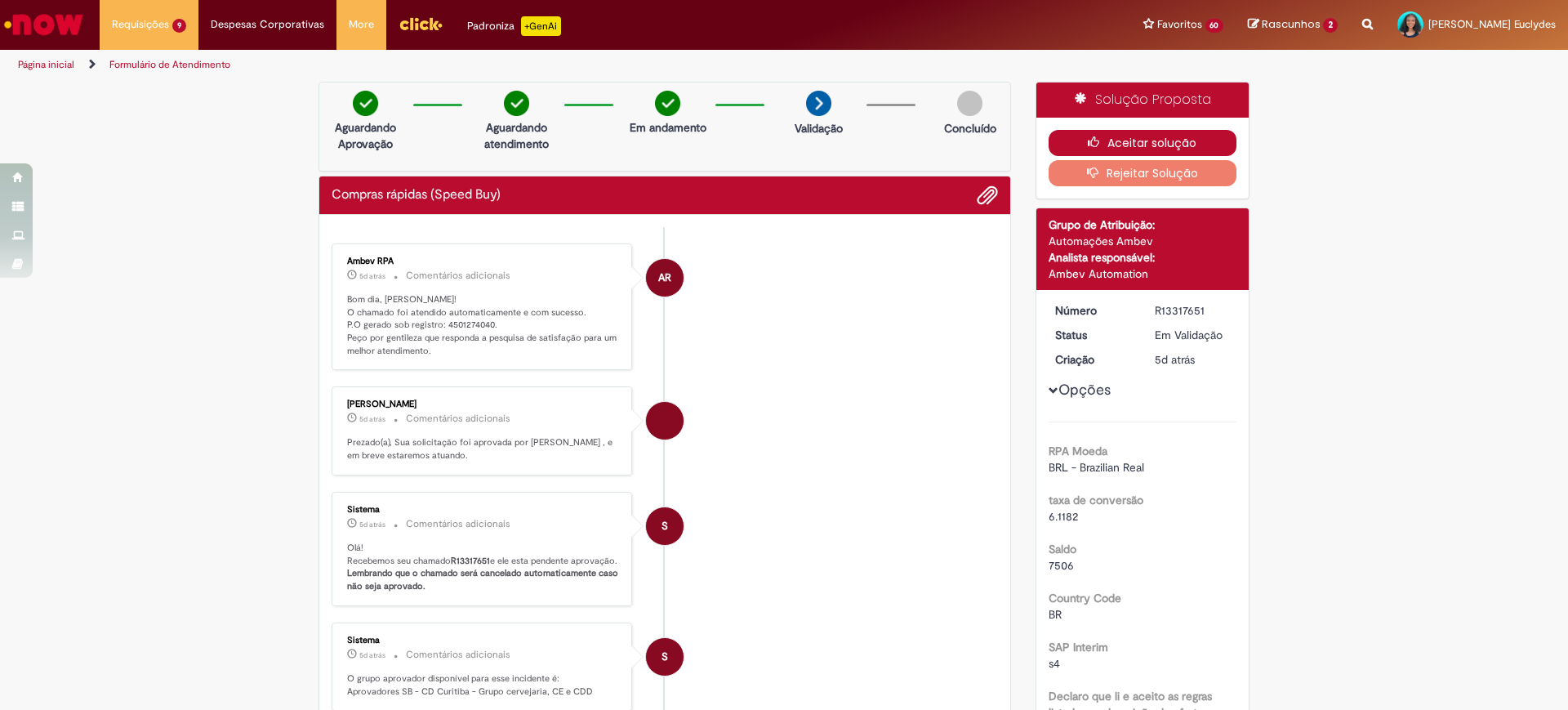click on "Aceitar solução" at bounding box center (1143, 143) 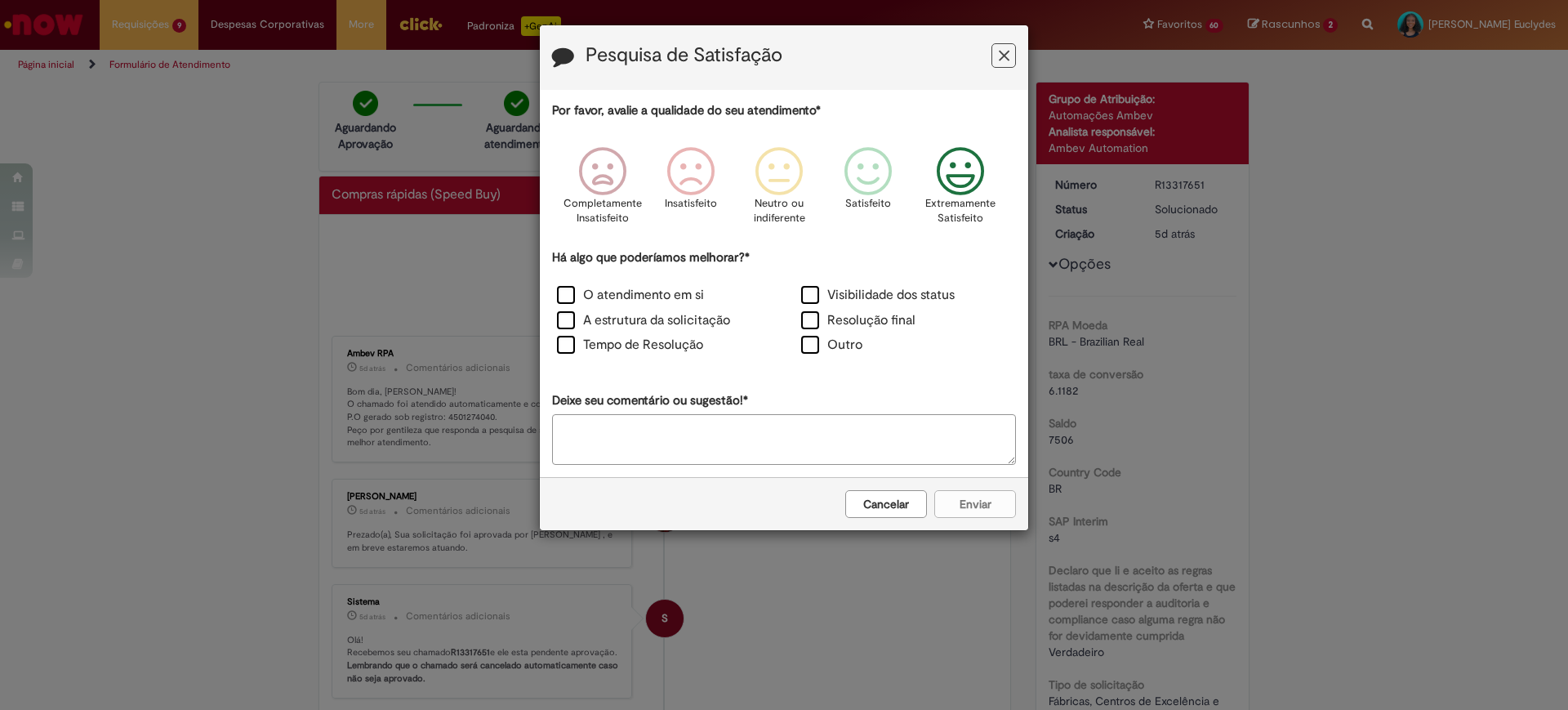 click at bounding box center (960, 172) 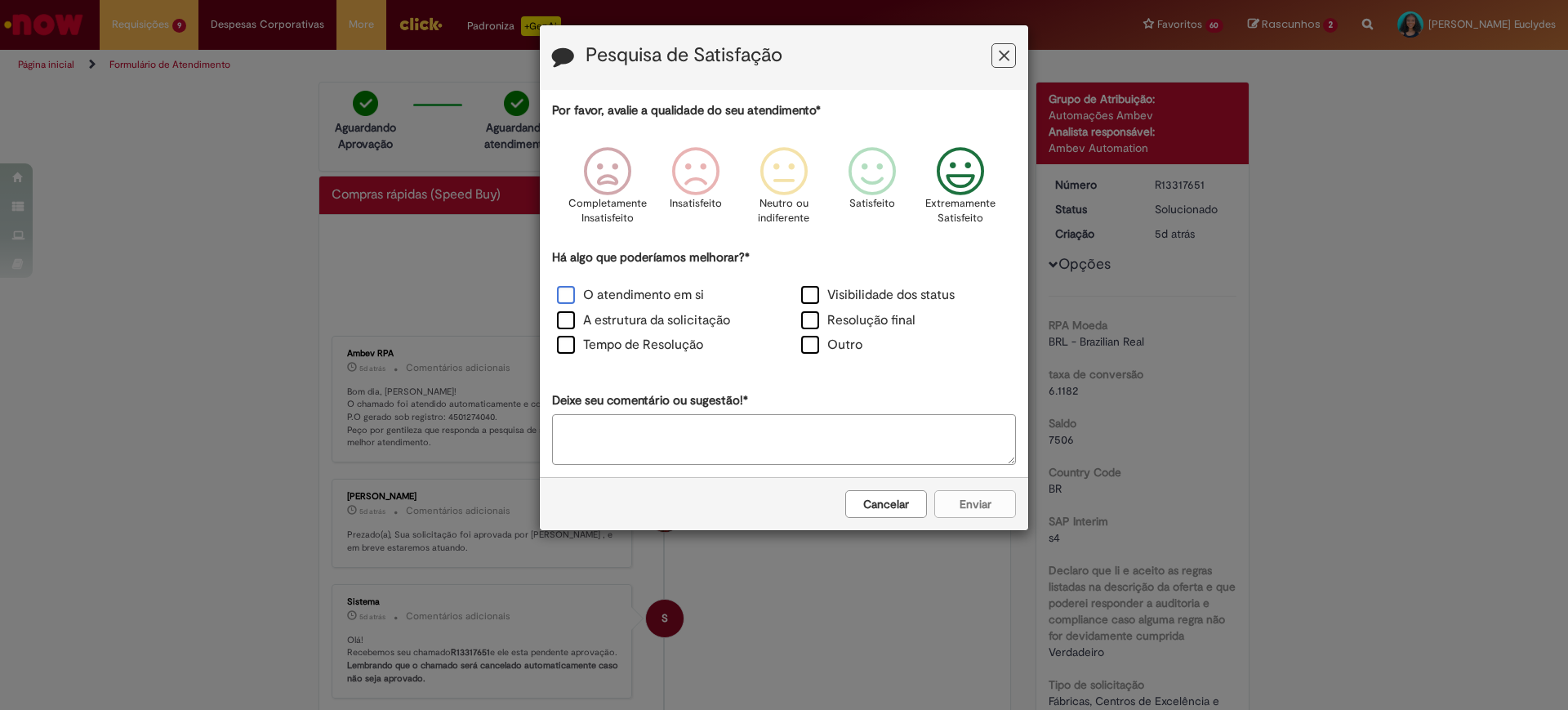 click on "O atendimento em si" at bounding box center [630, 295] 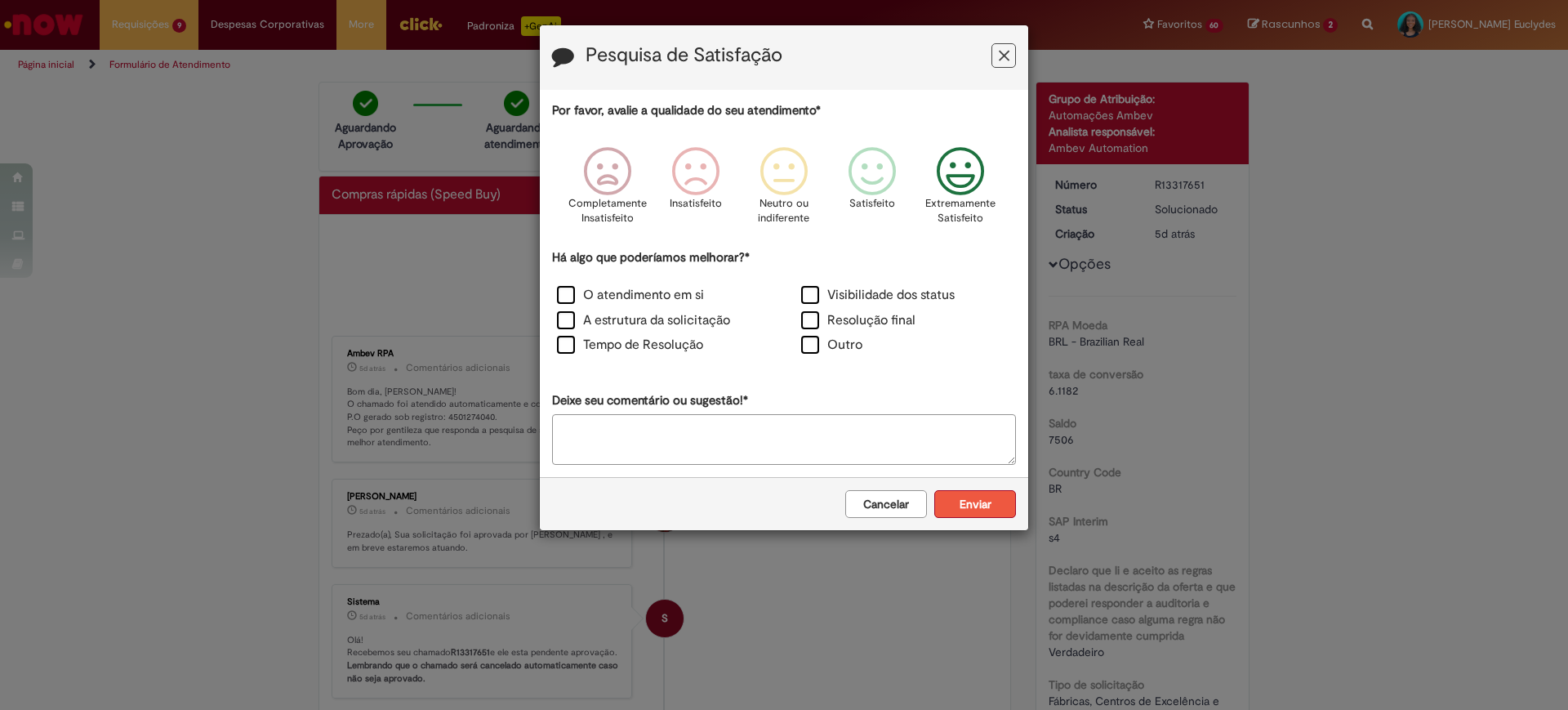 click on "Enviar" at bounding box center [975, 504] 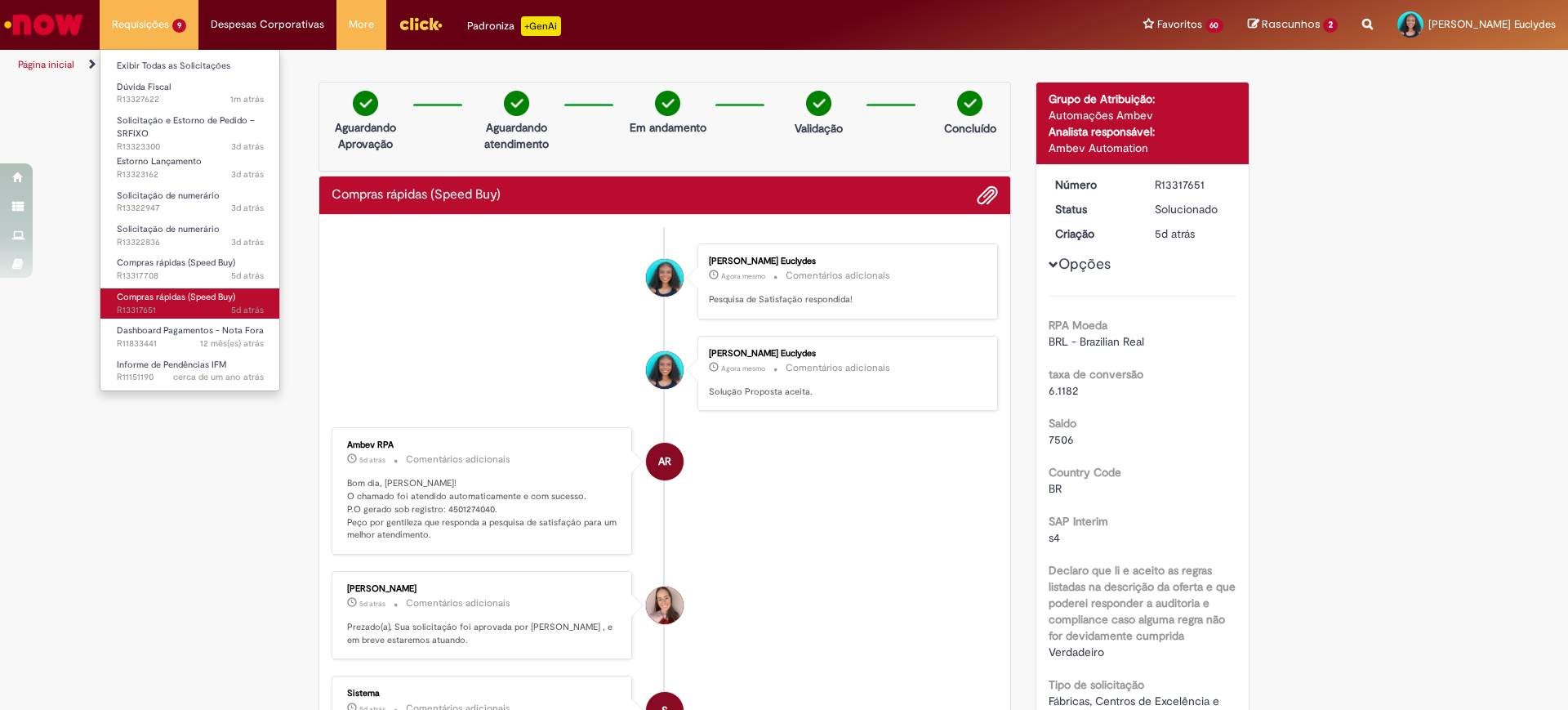 click on "5d atrás 5 dias atrás  R13317651" at bounding box center [190, 310] 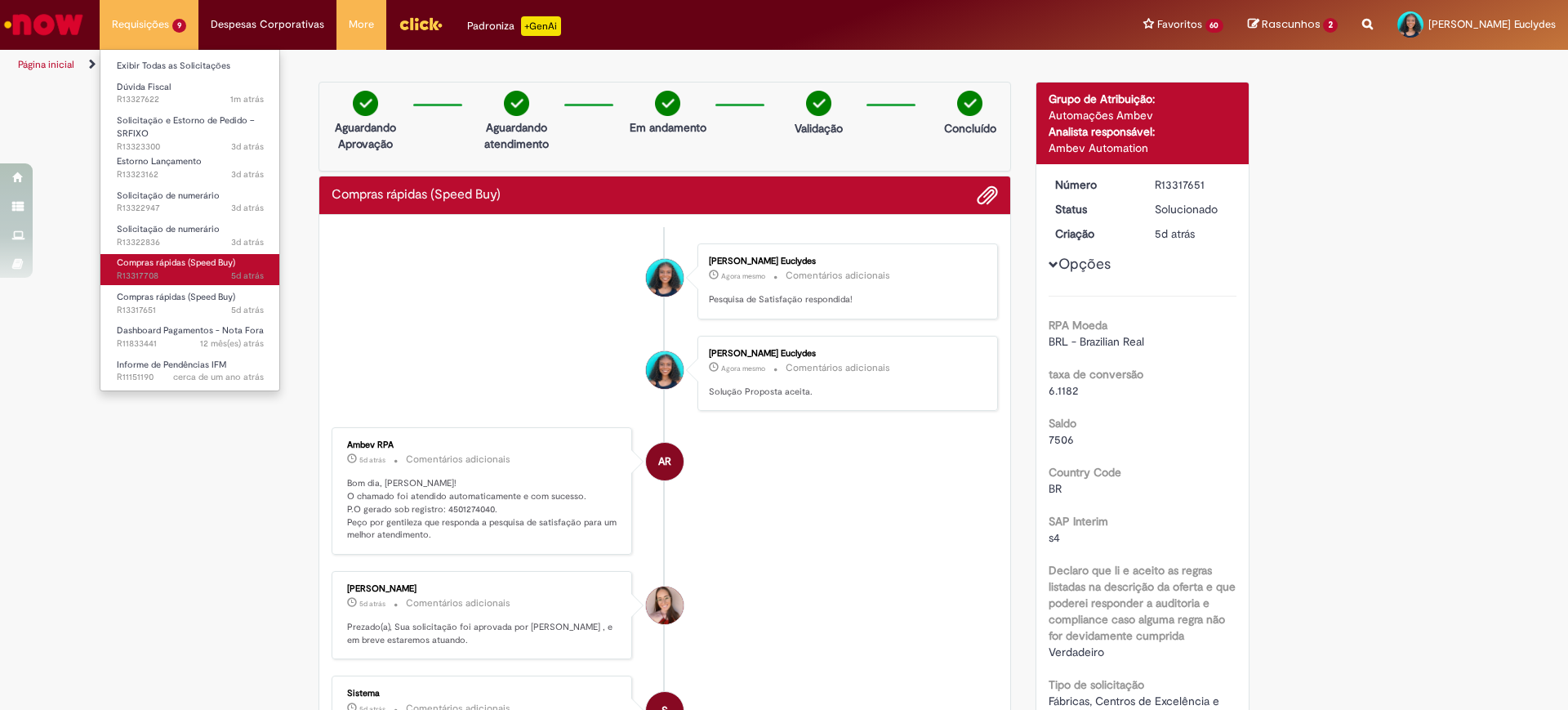 click on "5d atrás" at bounding box center (247, 275) 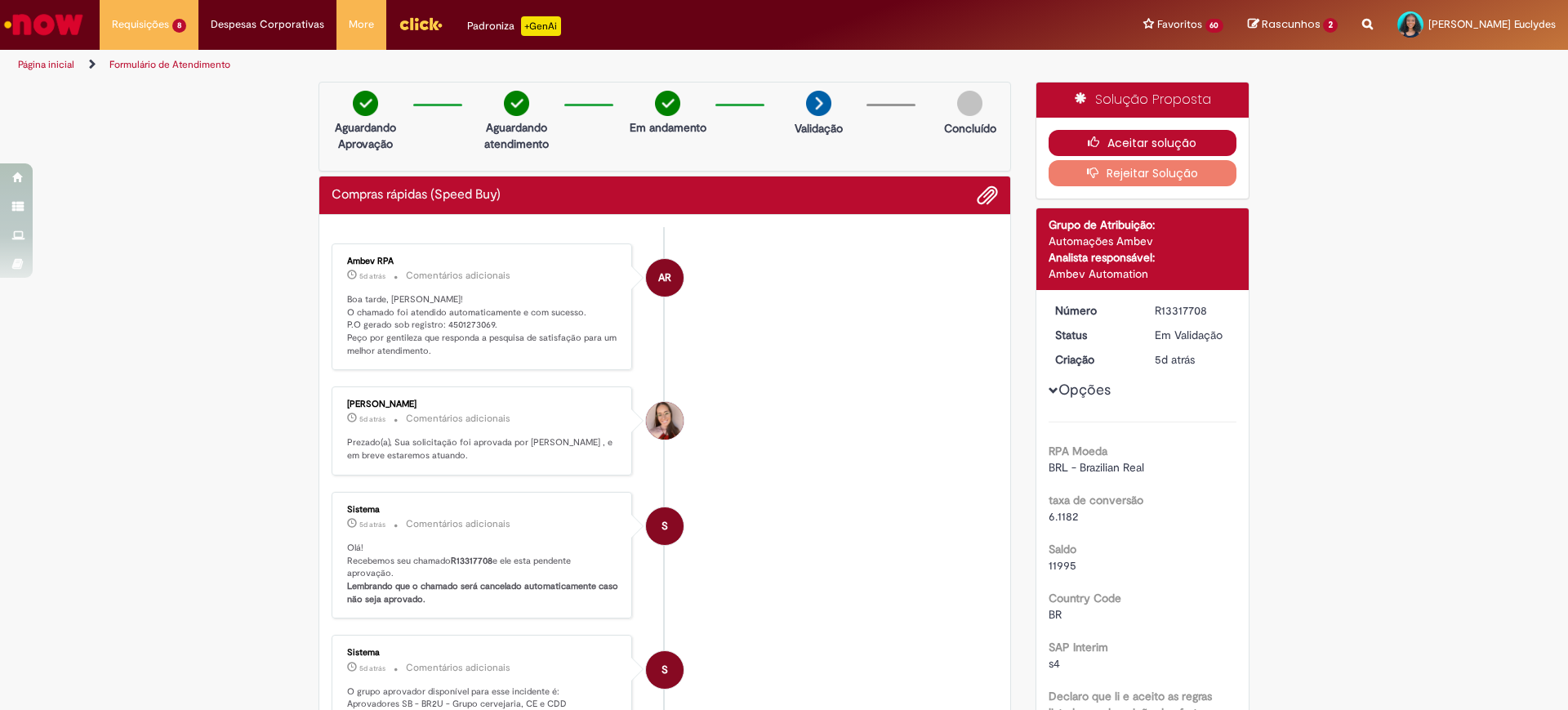click on "Aceitar solução" at bounding box center [1143, 143] 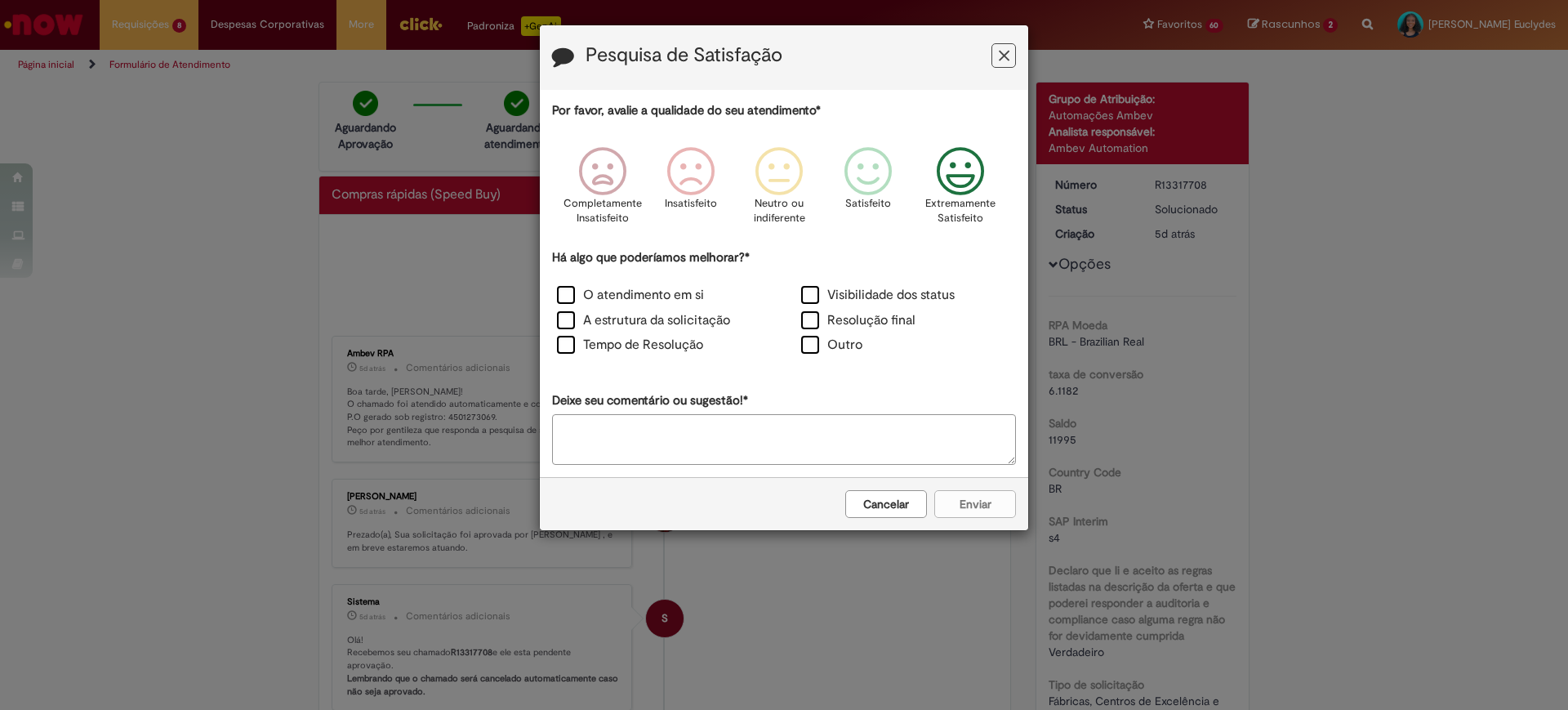 click at bounding box center (960, 172) 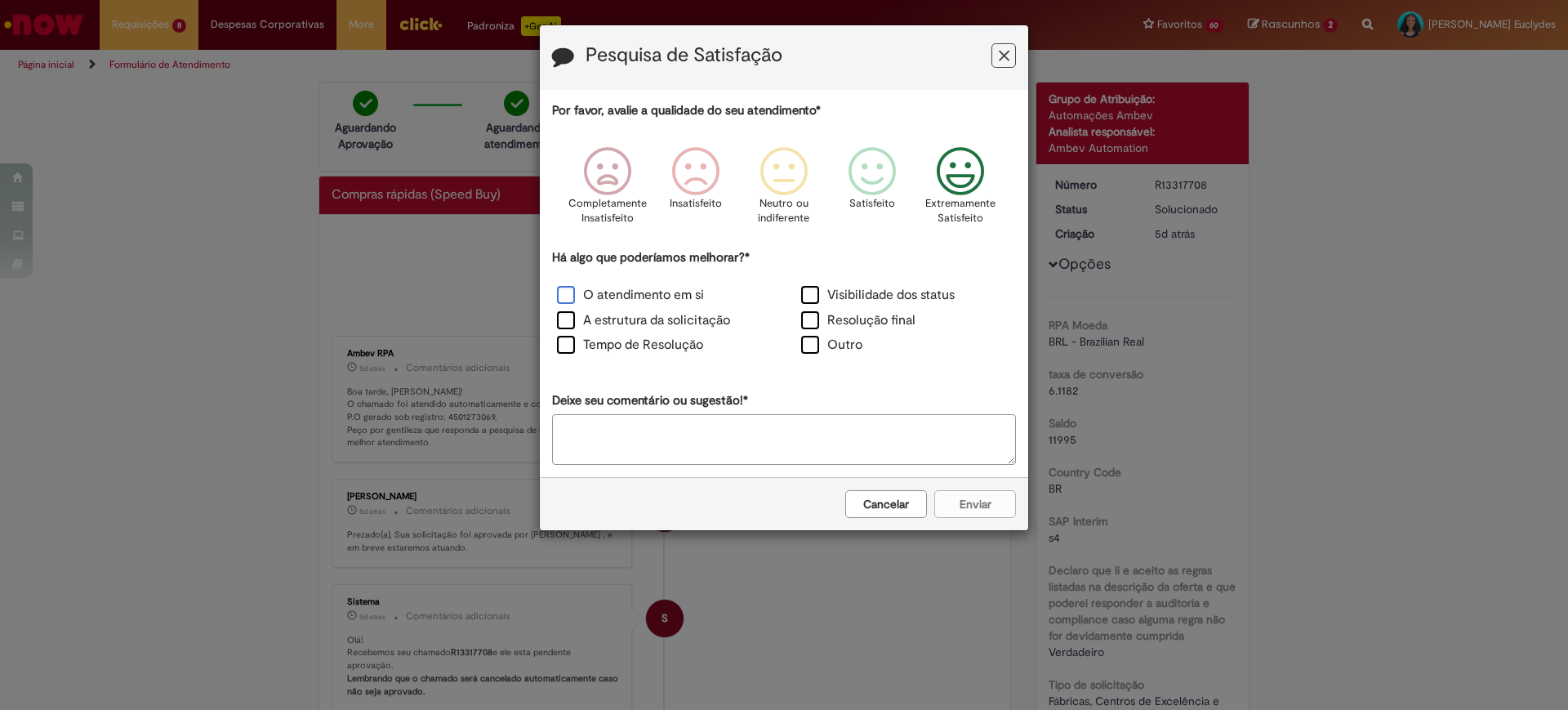 click on "O atendimento em si" at bounding box center [630, 295] 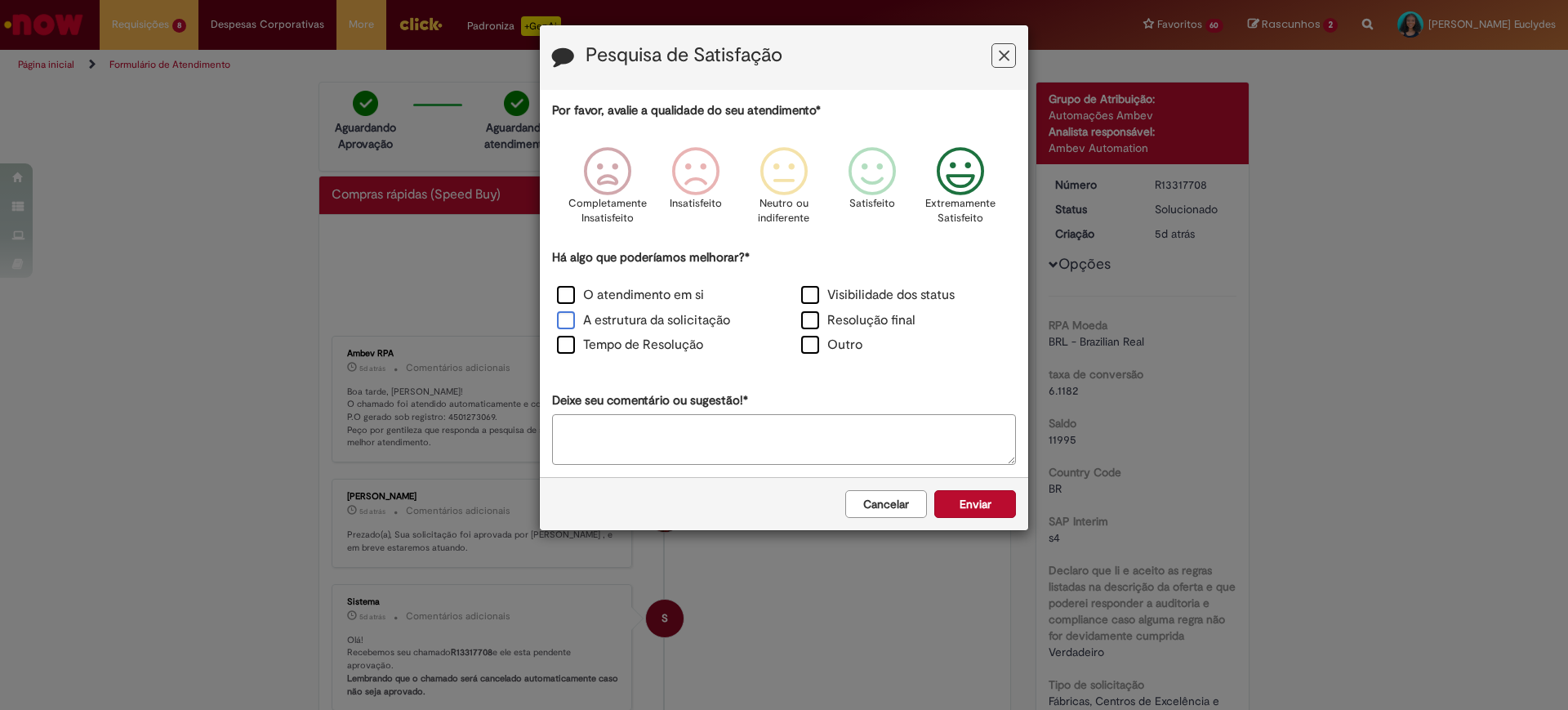 click on "A estrutura da solicitação" at bounding box center (644, 320) 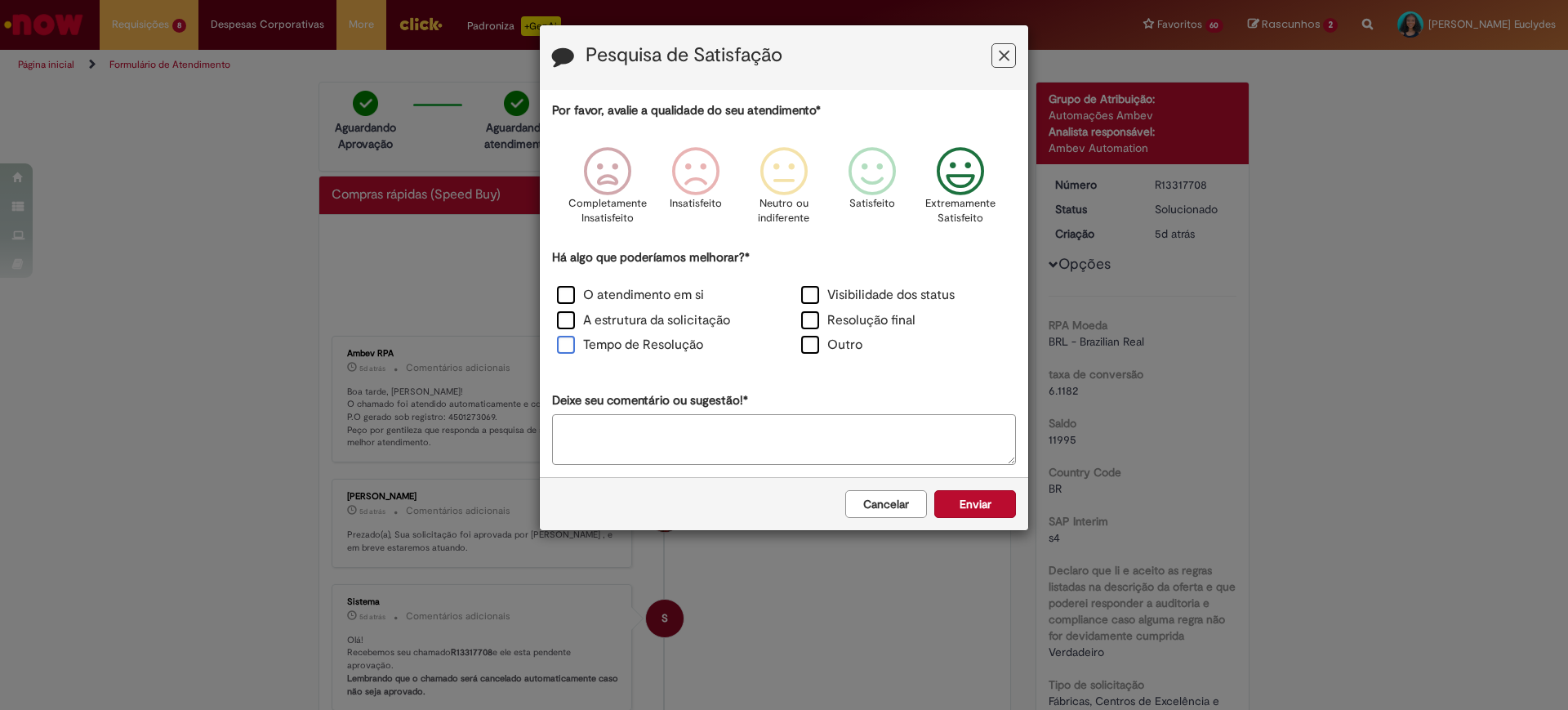 click on "Tempo de Resolução" at bounding box center (630, 345) 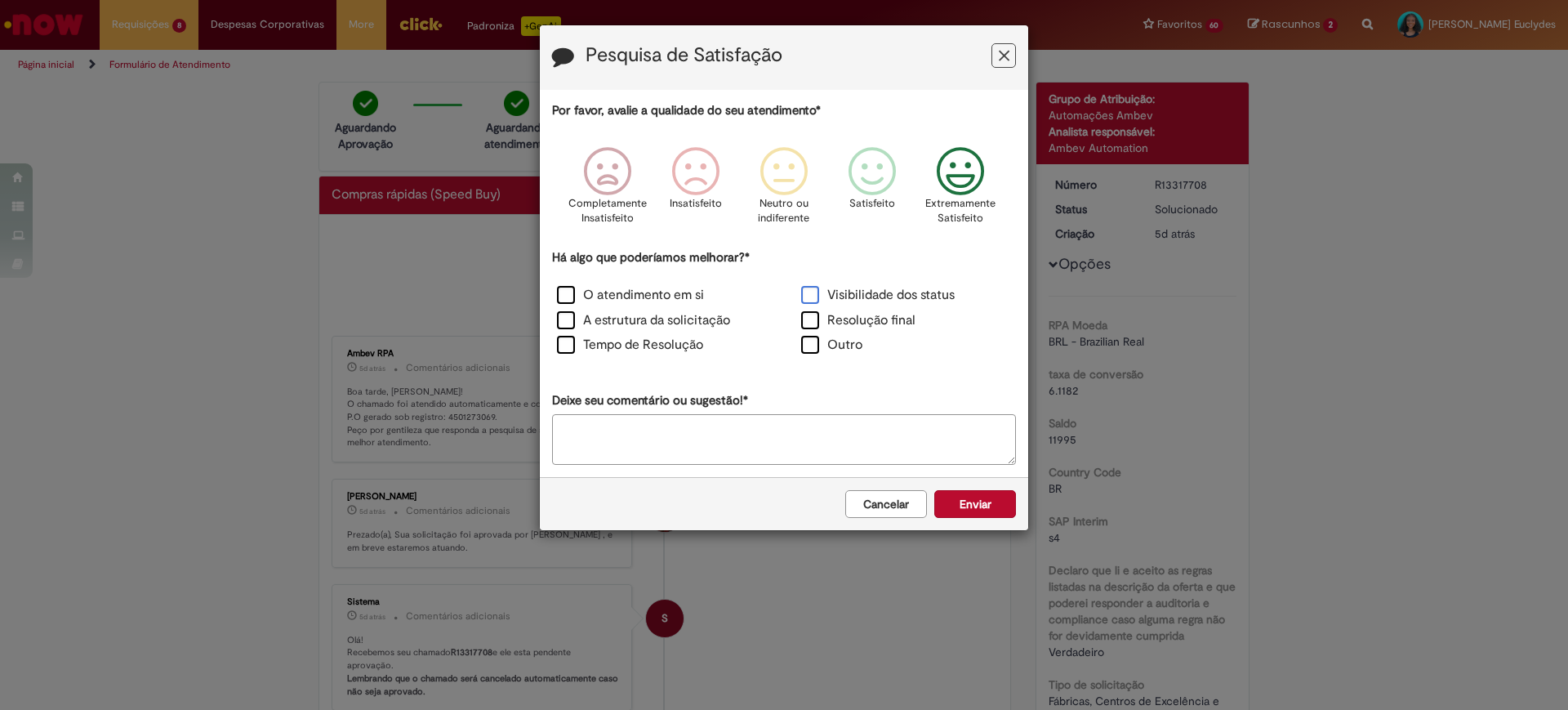 click on "Visibilidade dos status" at bounding box center (878, 295) 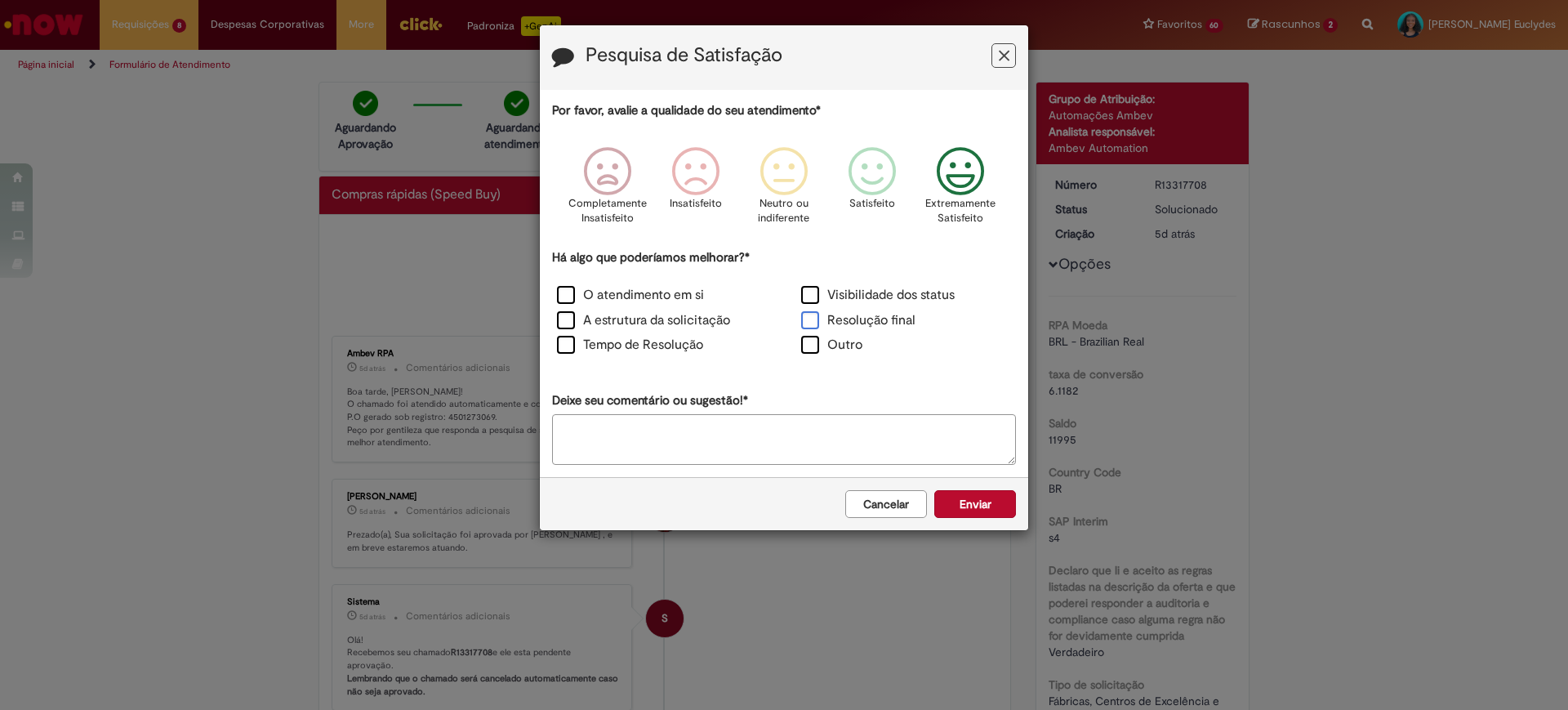 click on "Resolução final" at bounding box center [858, 320] 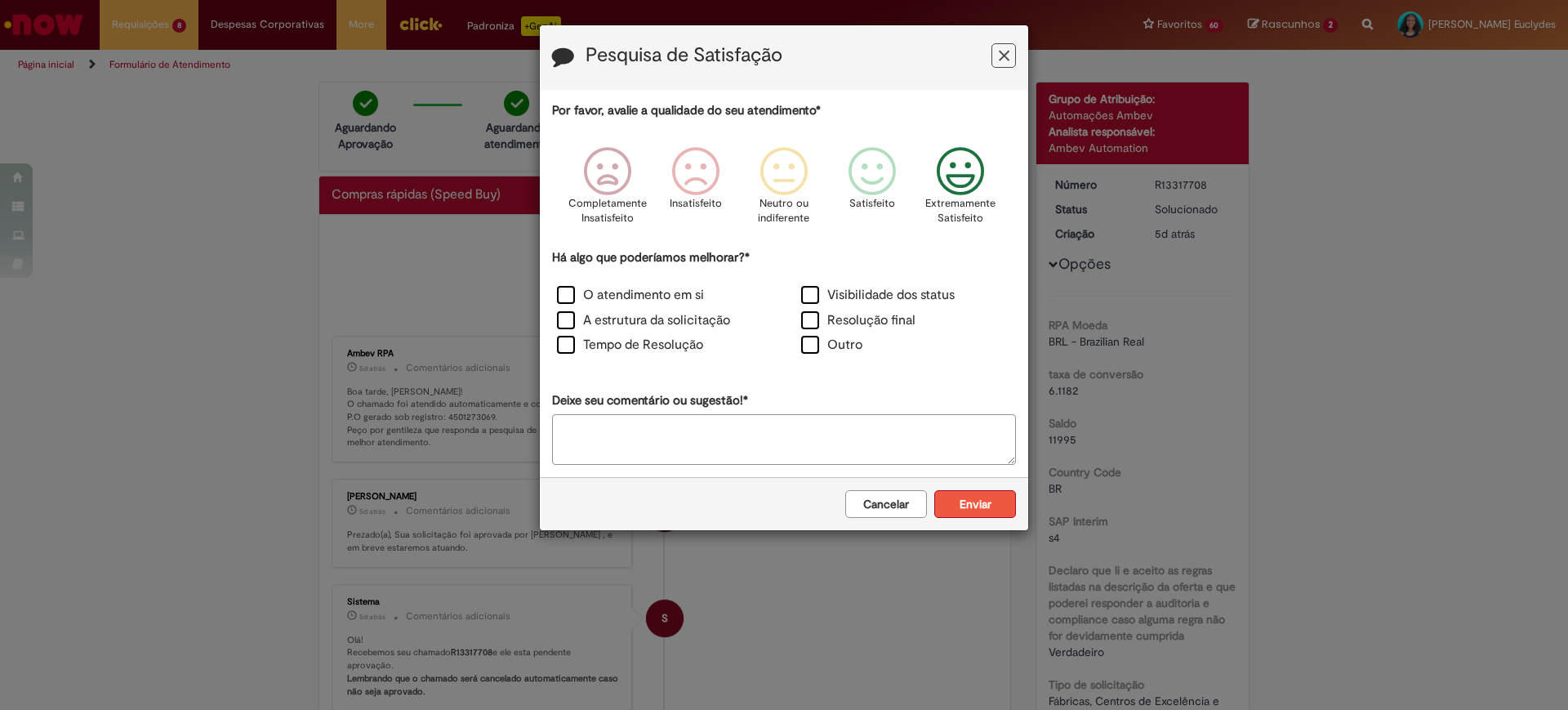 click on "Enviar" at bounding box center (975, 504) 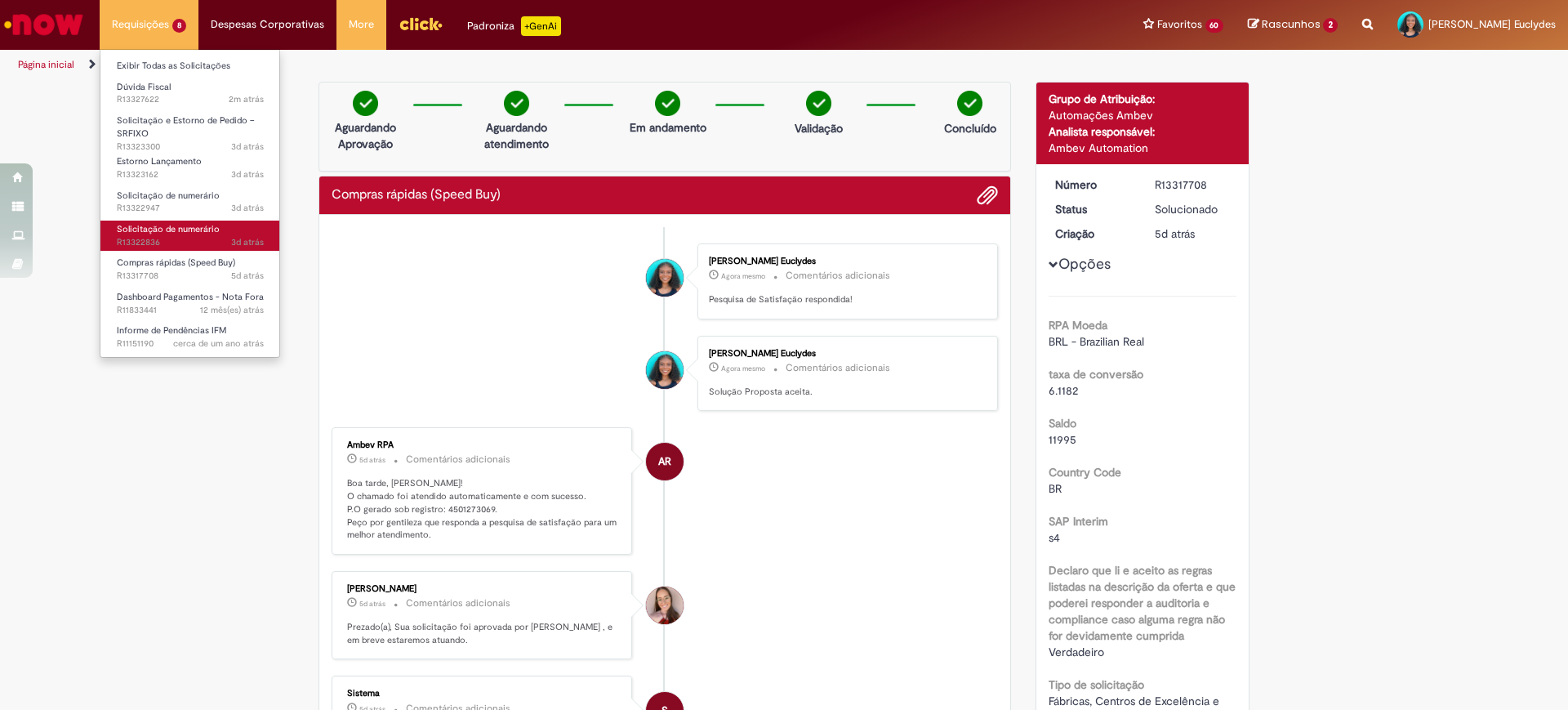 click on "3d atrás 3 dias atrás  R13322836" at bounding box center [190, 243] 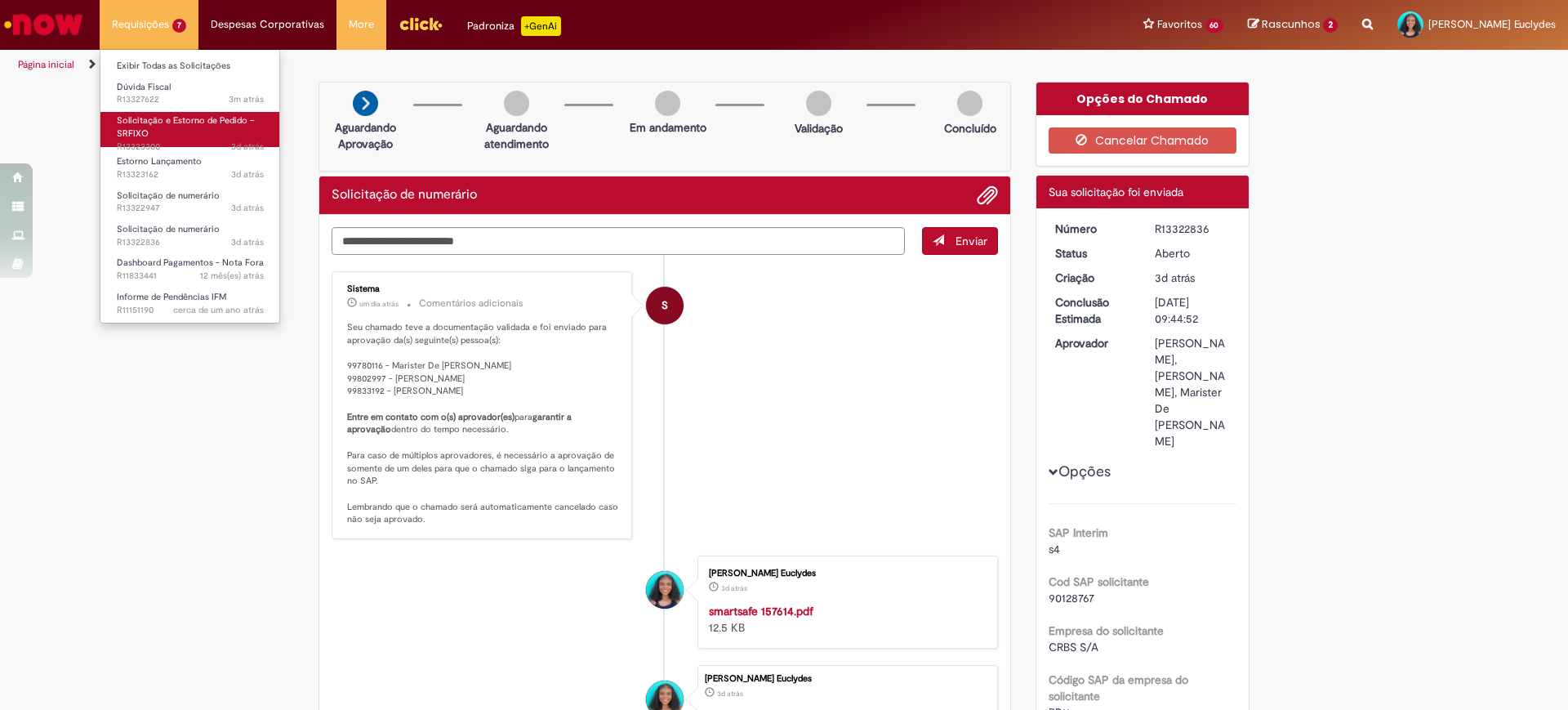click on "Solicitação e Estorno de Pedido – SRFIXO" at bounding box center (185, 127) 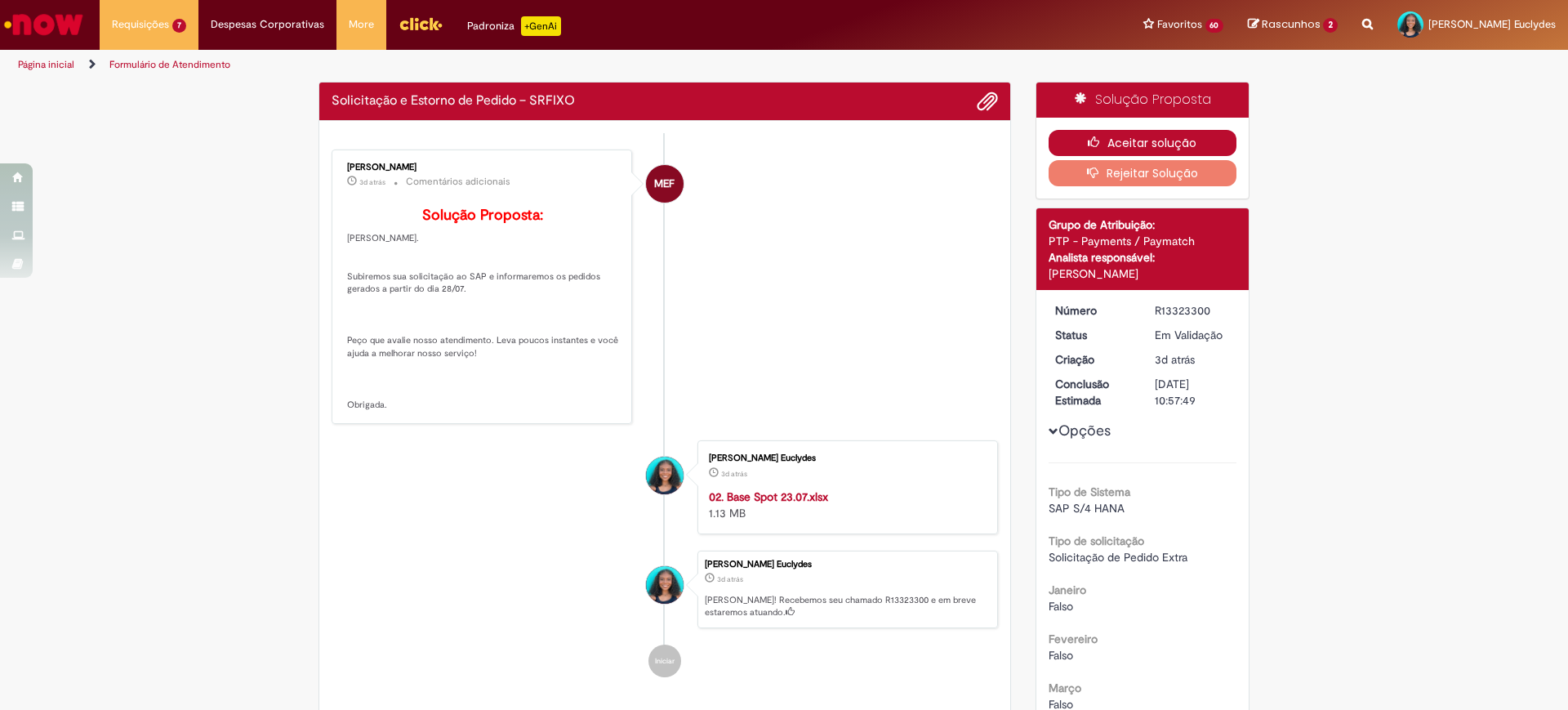 click on "Aceitar solução" at bounding box center [1143, 143] 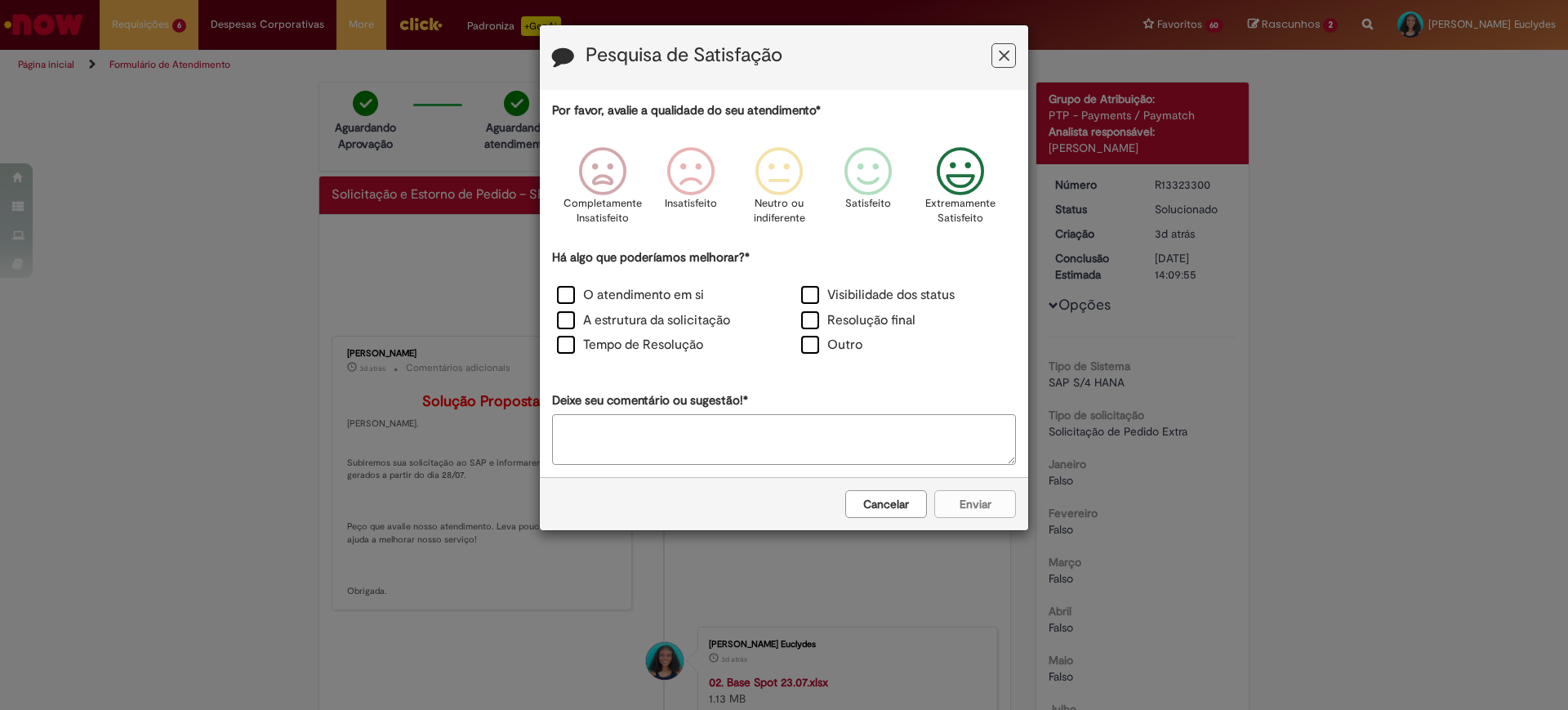 click at bounding box center (960, 172) 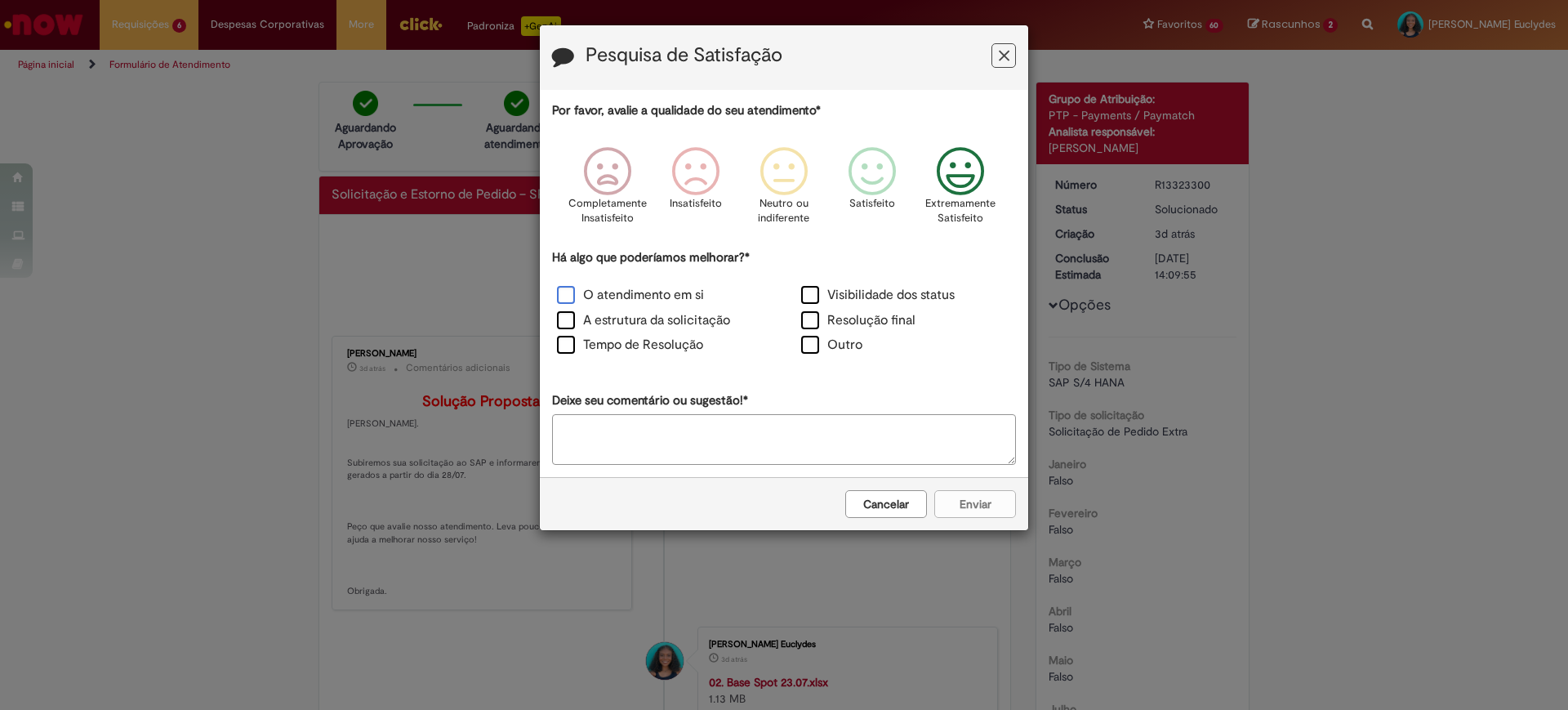 click on "O atendimento em si" at bounding box center [630, 295] 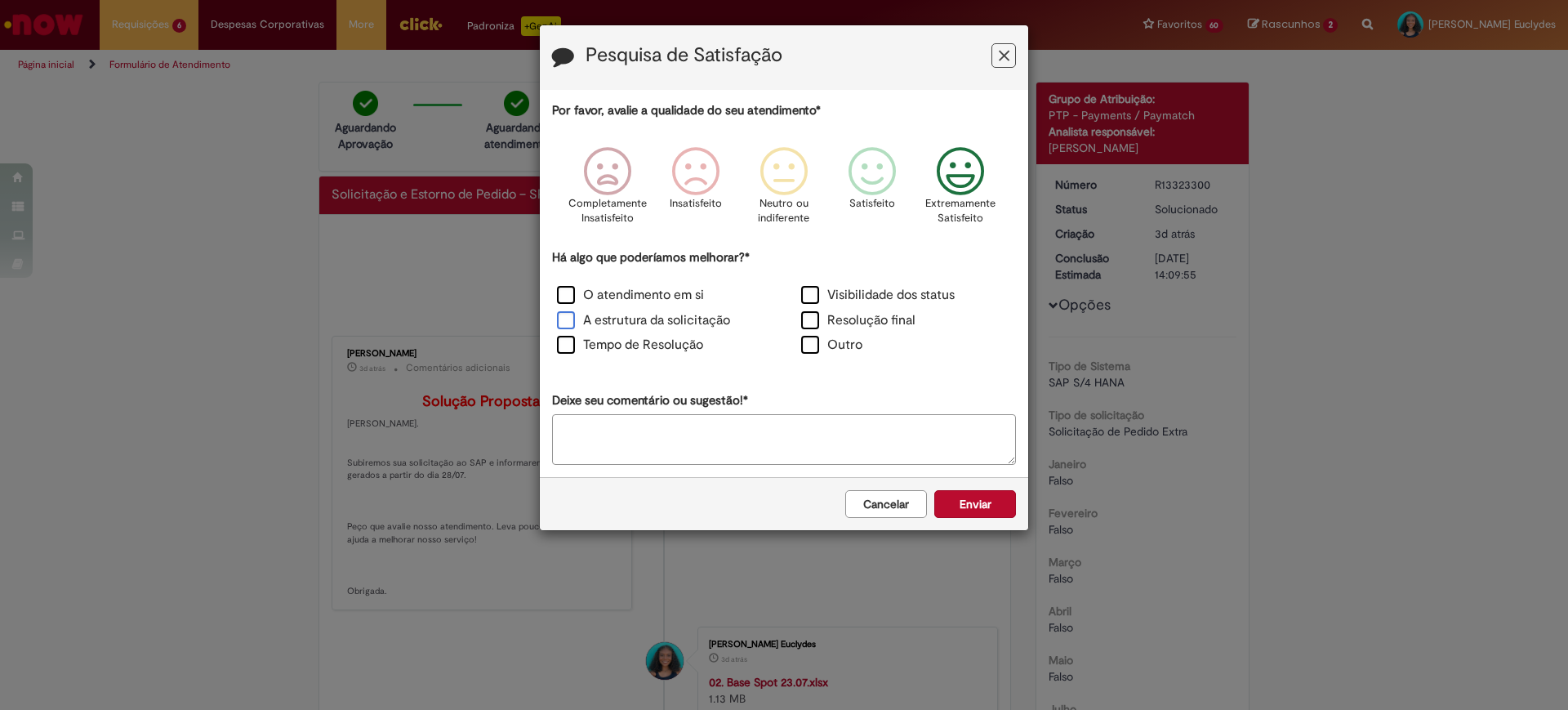 click on "A estrutura da solicitação" at bounding box center (644, 320) 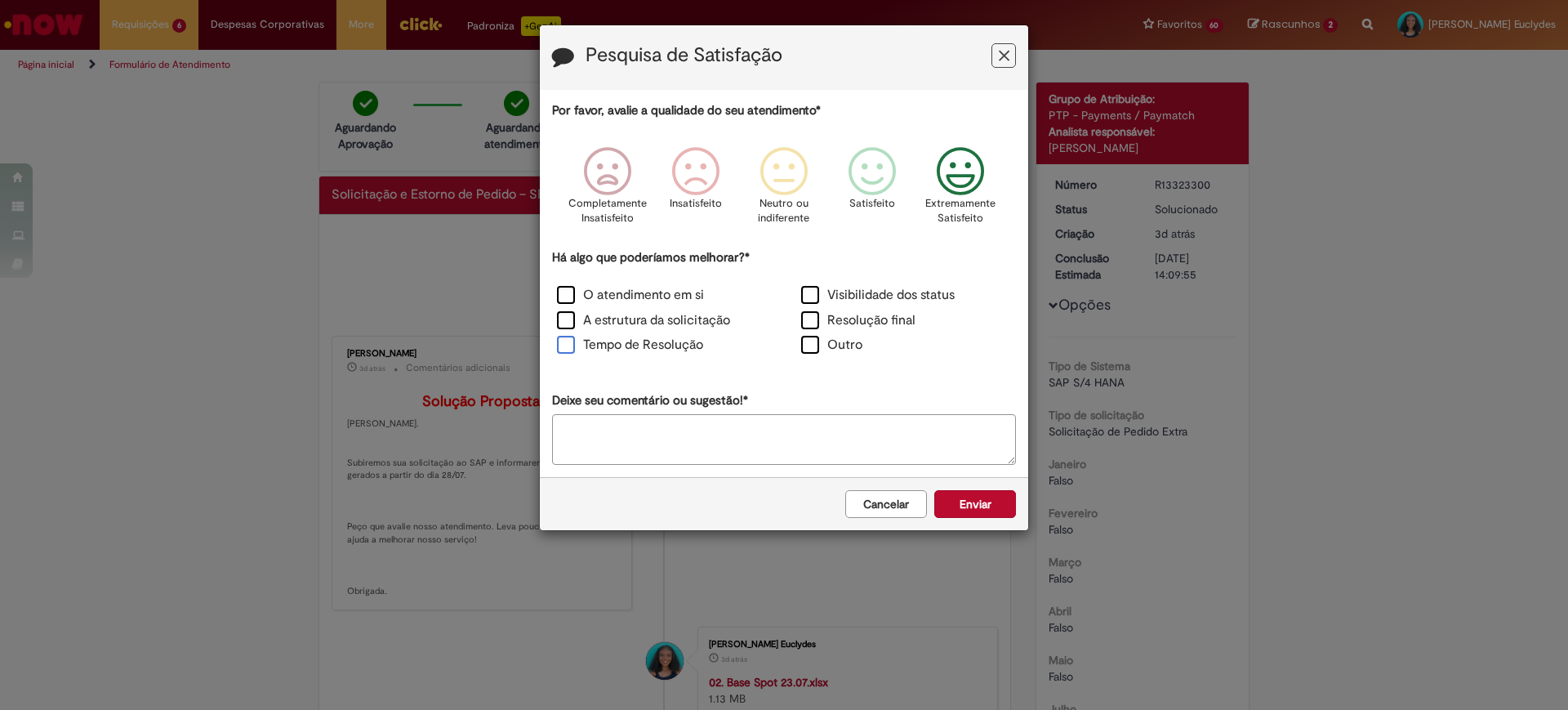 click on "Tempo de Resolução" at bounding box center [630, 345] 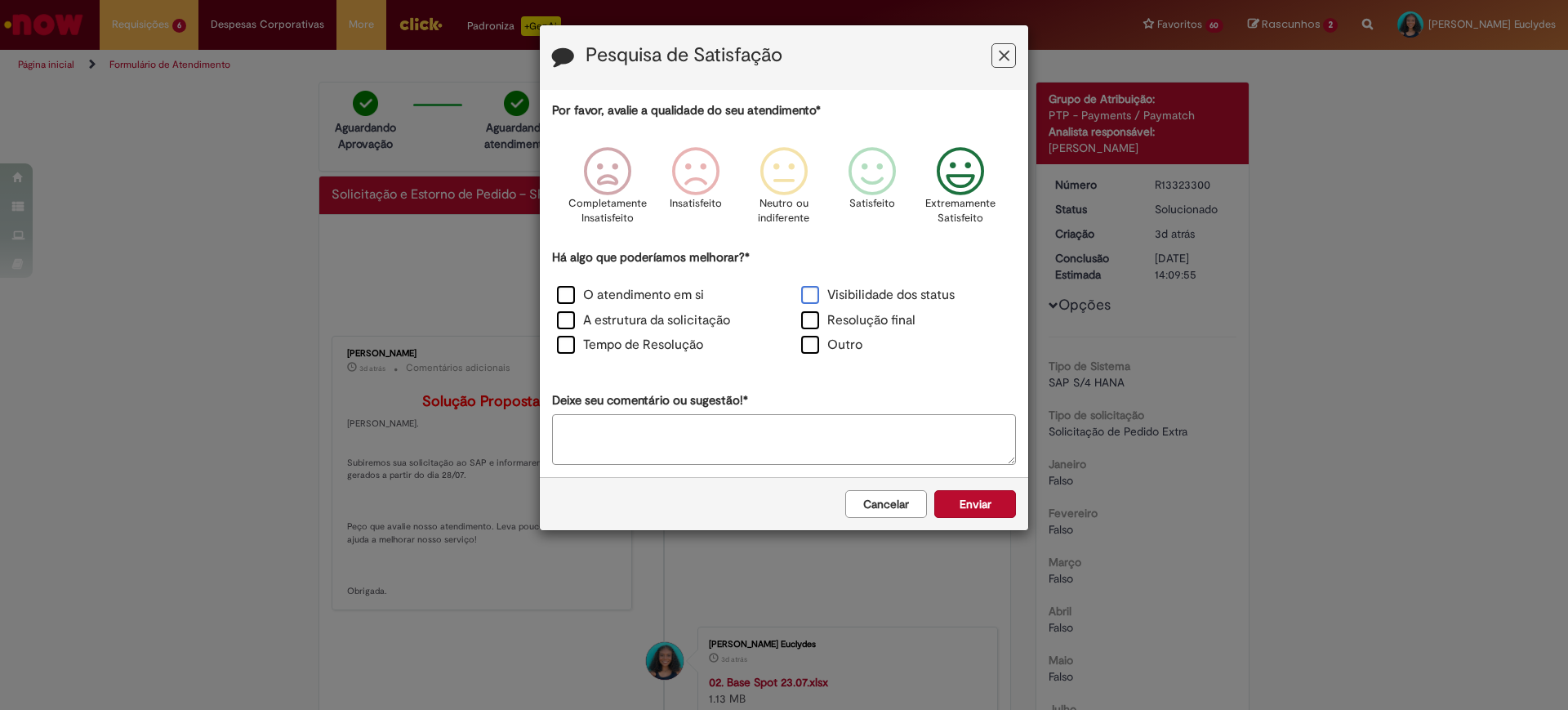 click on "Visibilidade dos status" at bounding box center (878, 295) 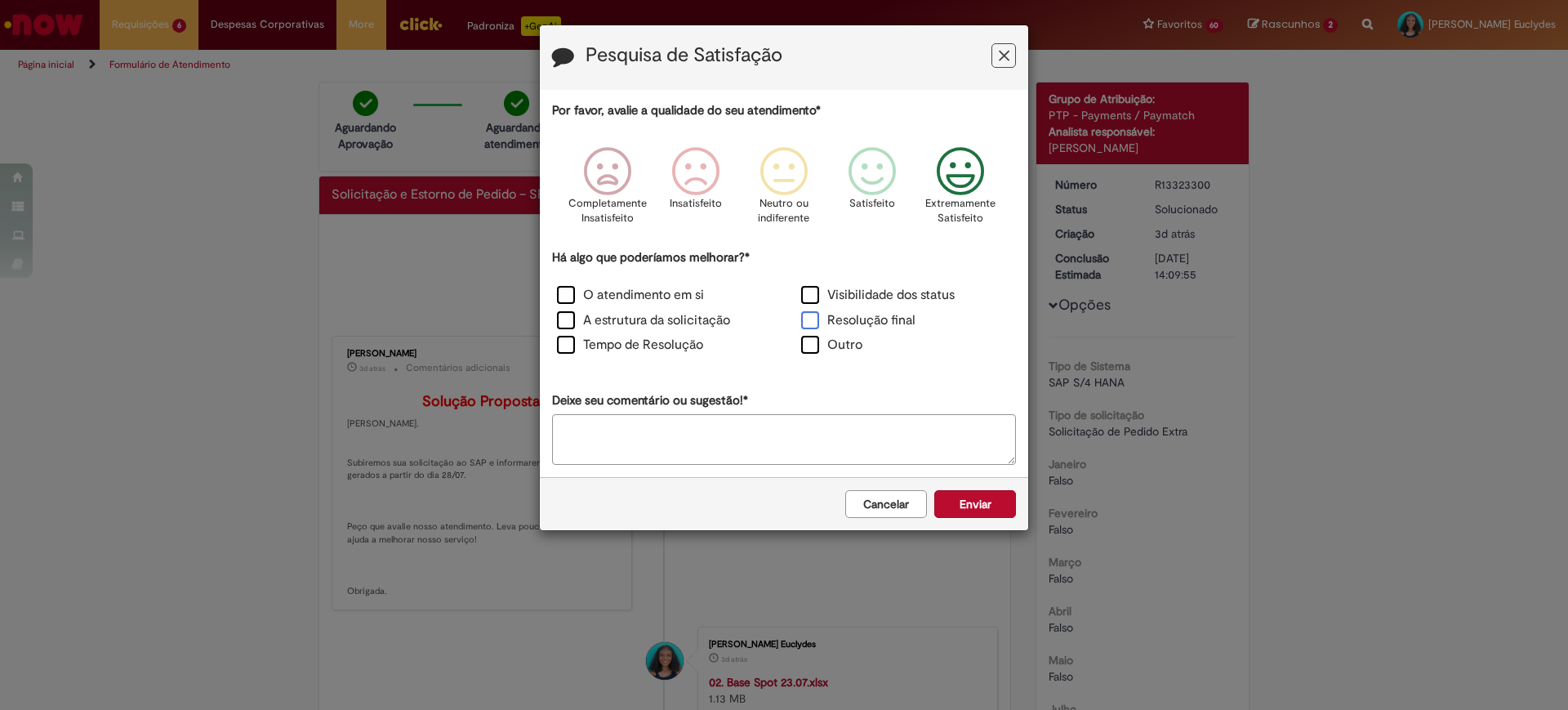 click on "Resolução final" at bounding box center (858, 320) 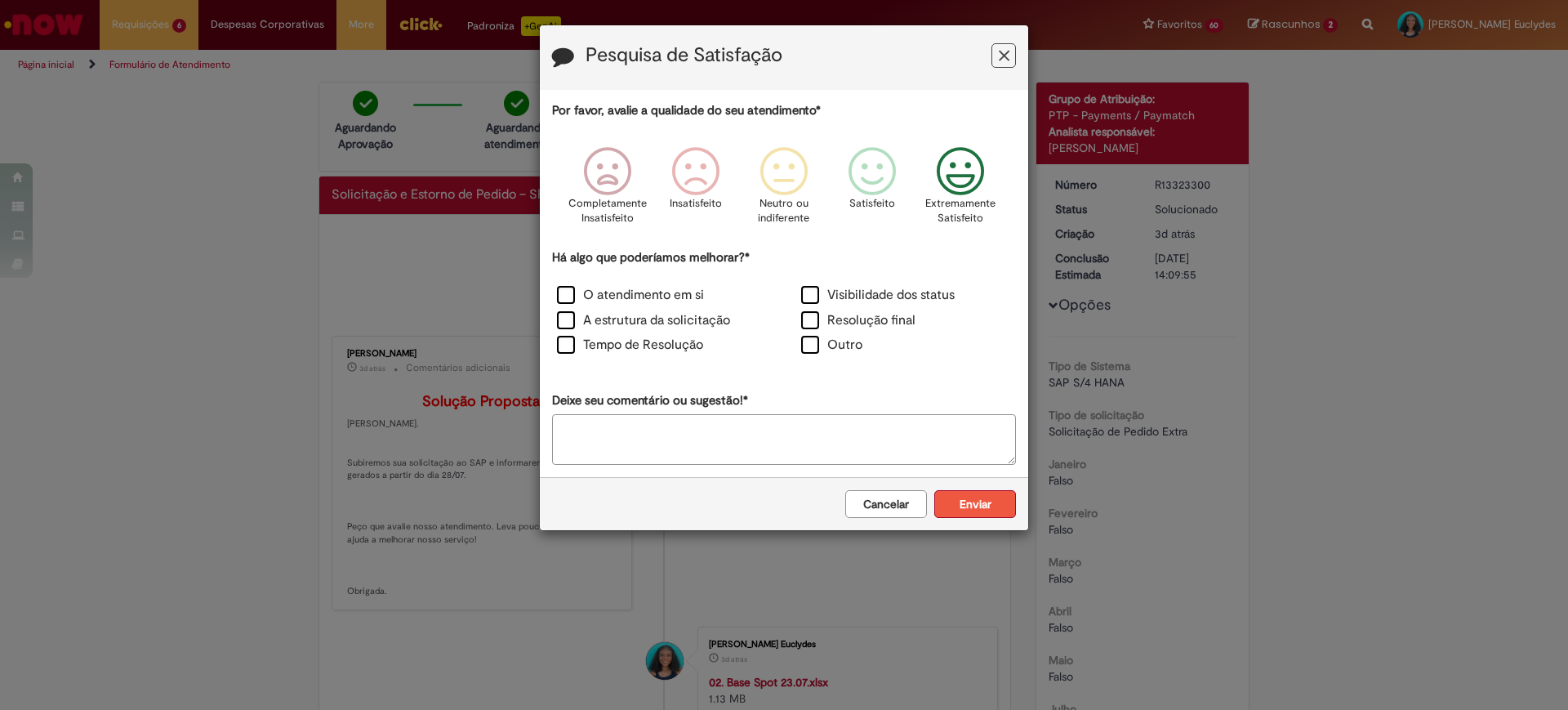 click on "Enviar" at bounding box center [975, 504] 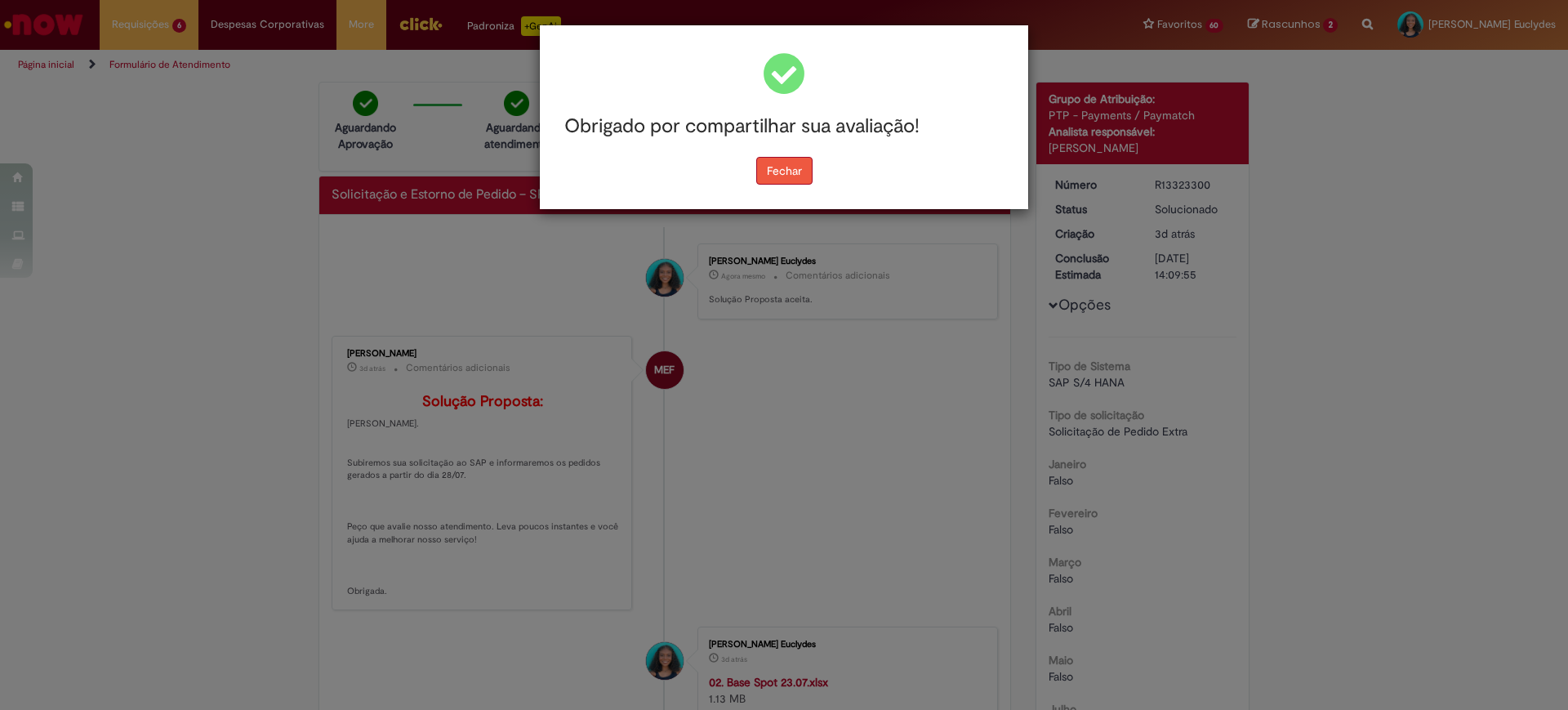 click on "Fechar" at bounding box center (784, 171) 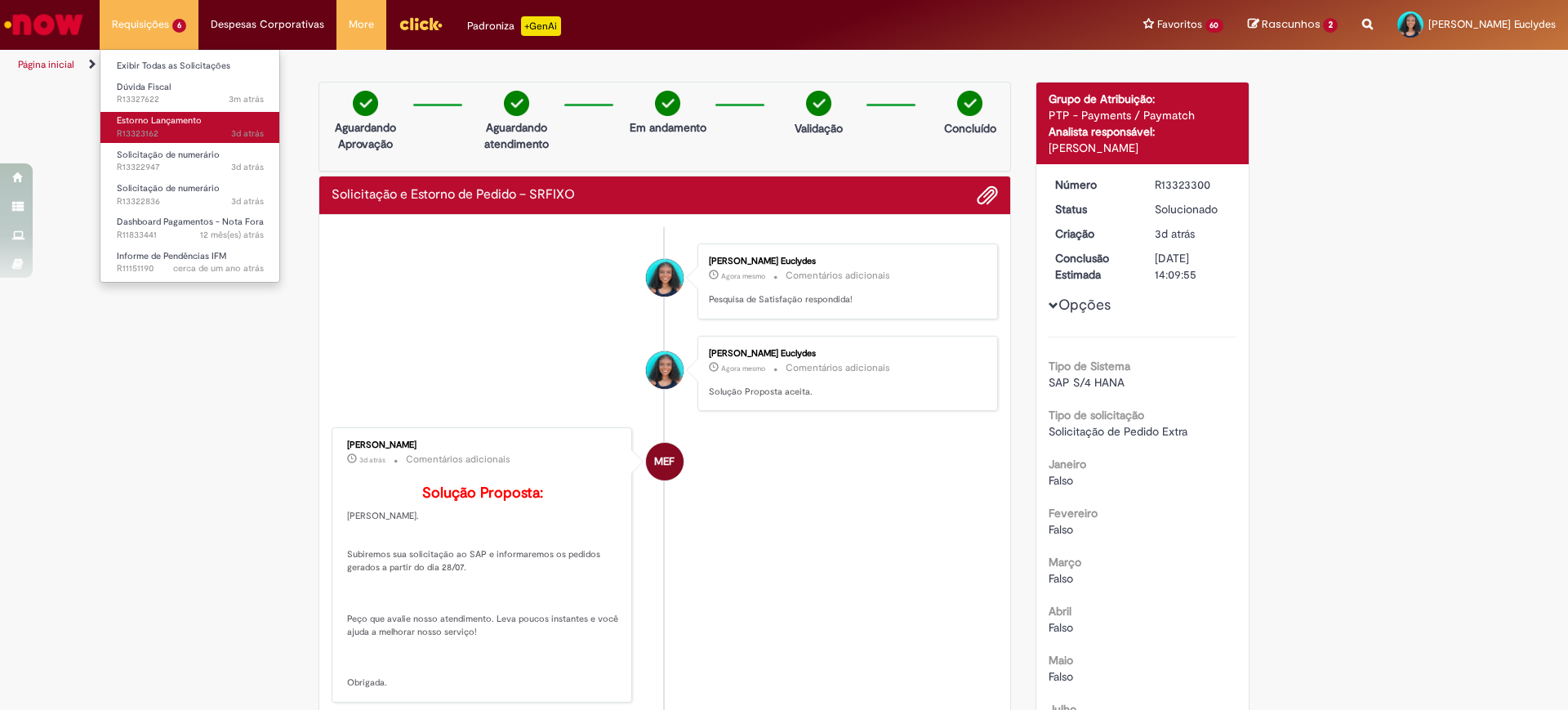 click on "Estorno Lançamento" at bounding box center [159, 120] 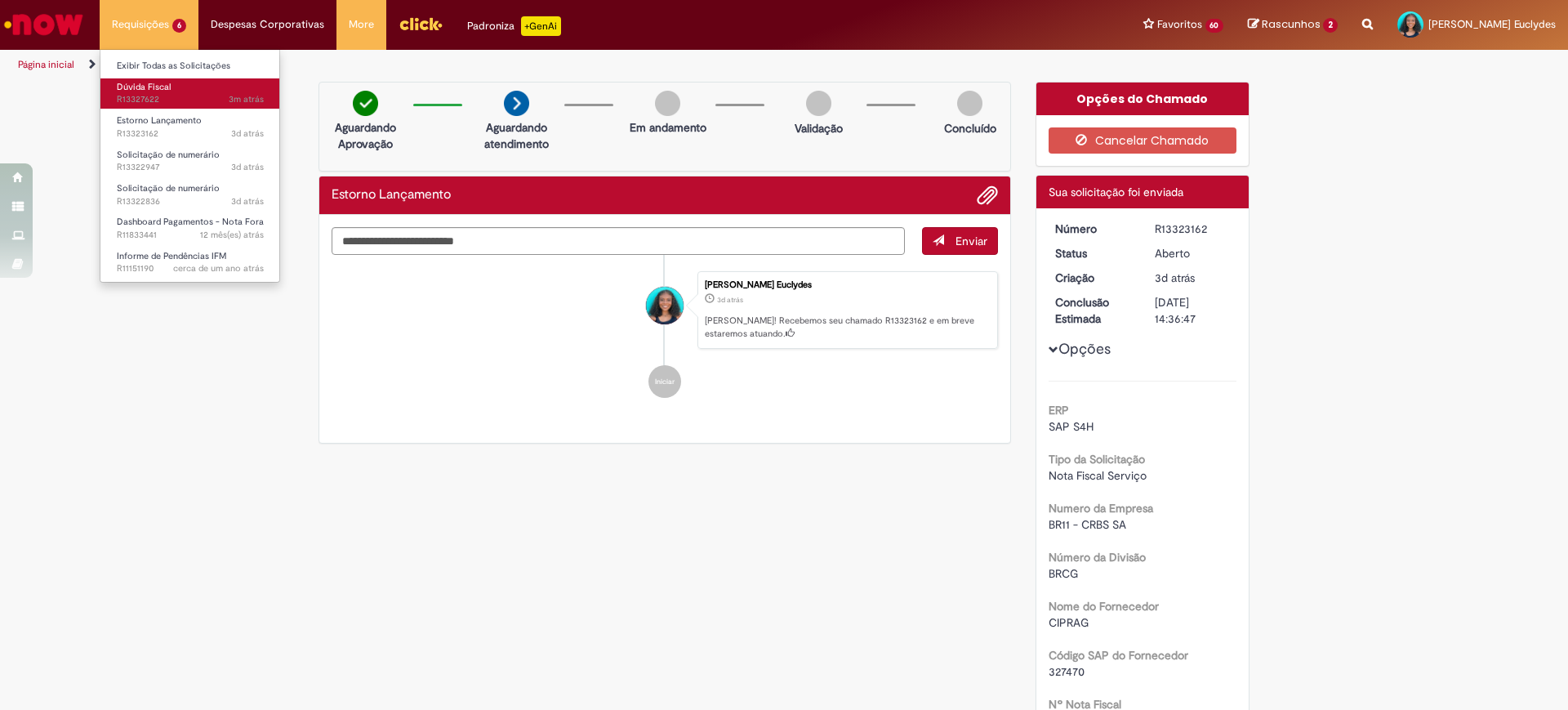 click on "Dúvida Fiscal" at bounding box center [144, 87] 